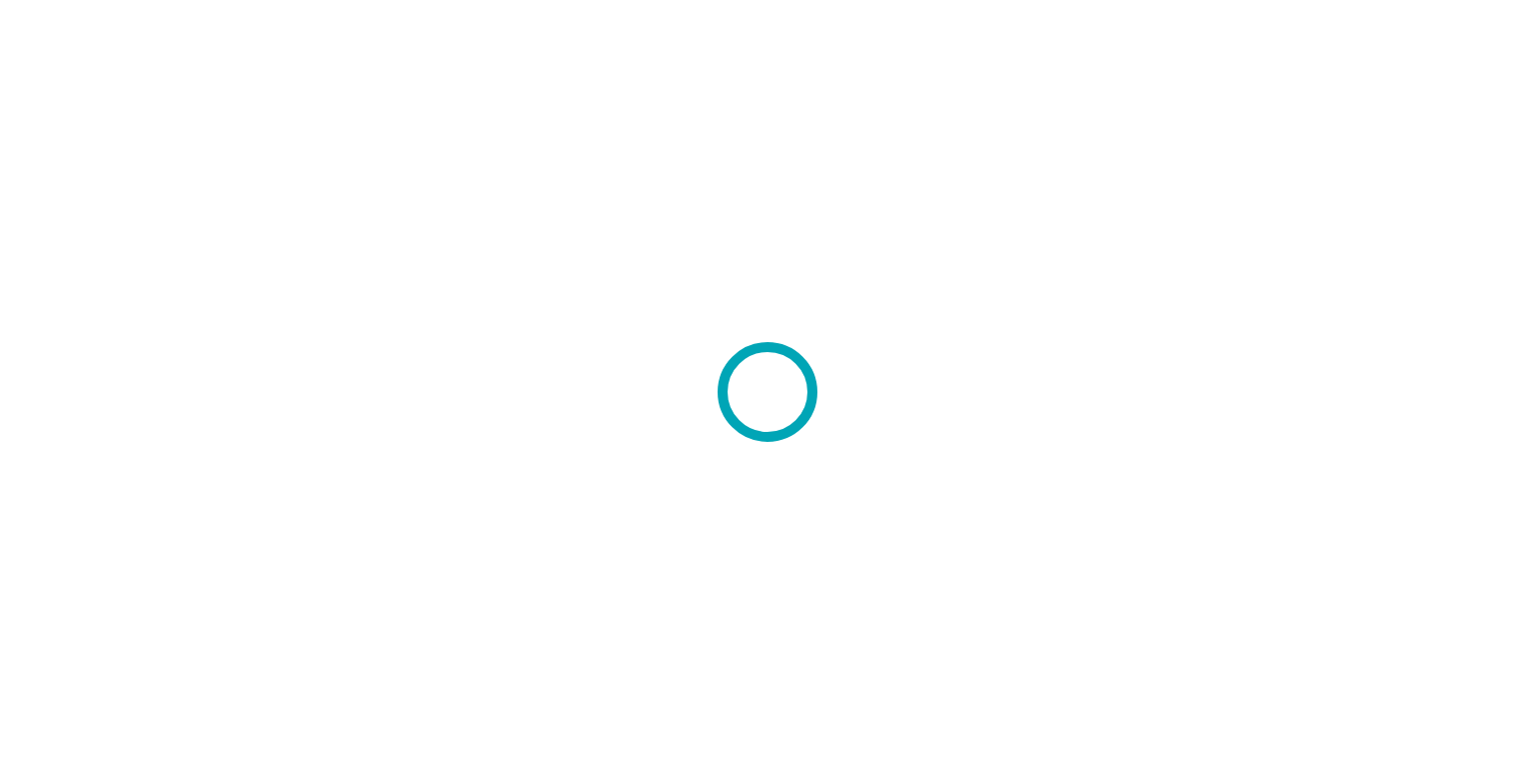 scroll, scrollTop: 0, scrollLeft: 0, axis: both 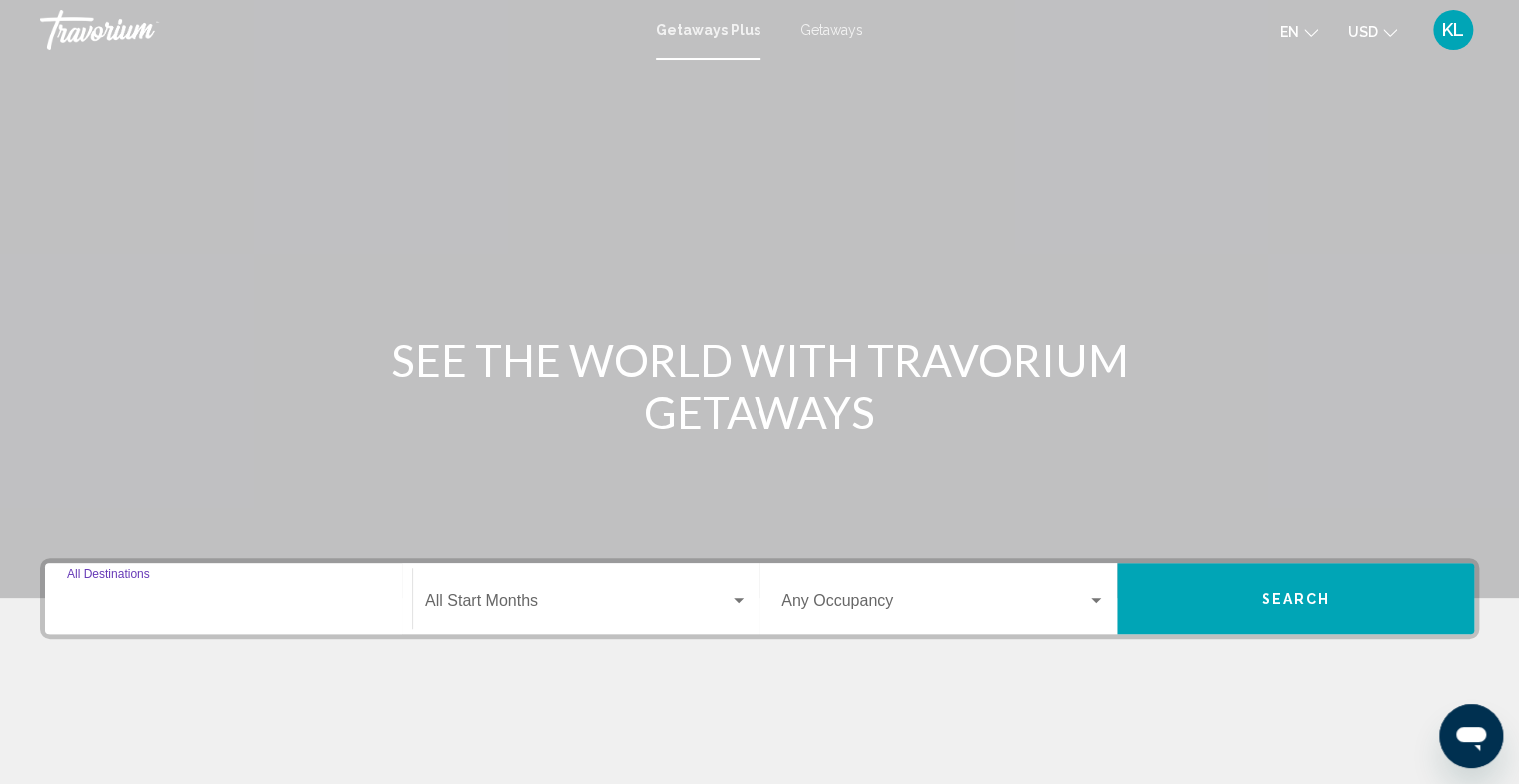 click on "Destination All Destinations" at bounding box center [229, 605] 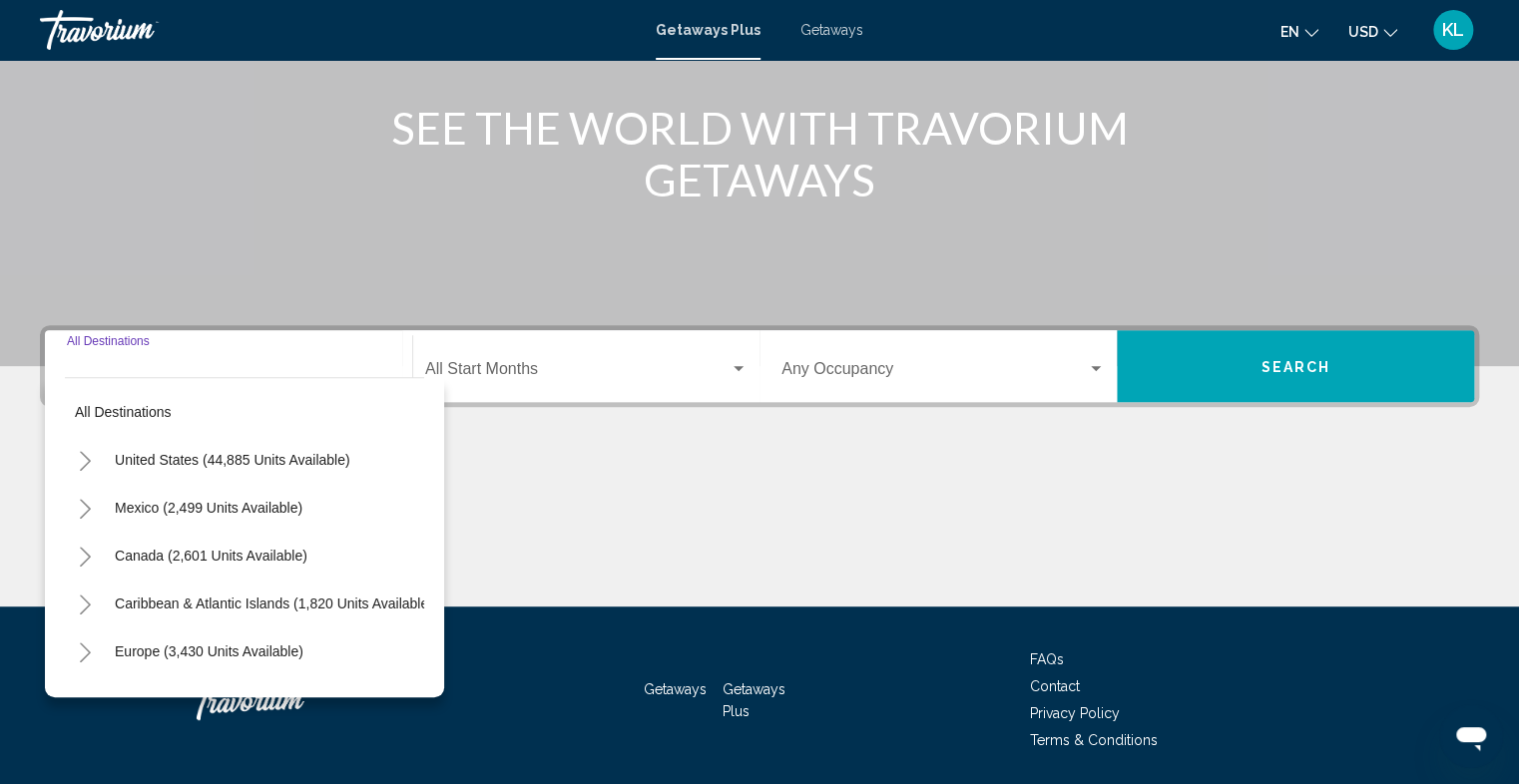 scroll, scrollTop: 298, scrollLeft: 0, axis: vertical 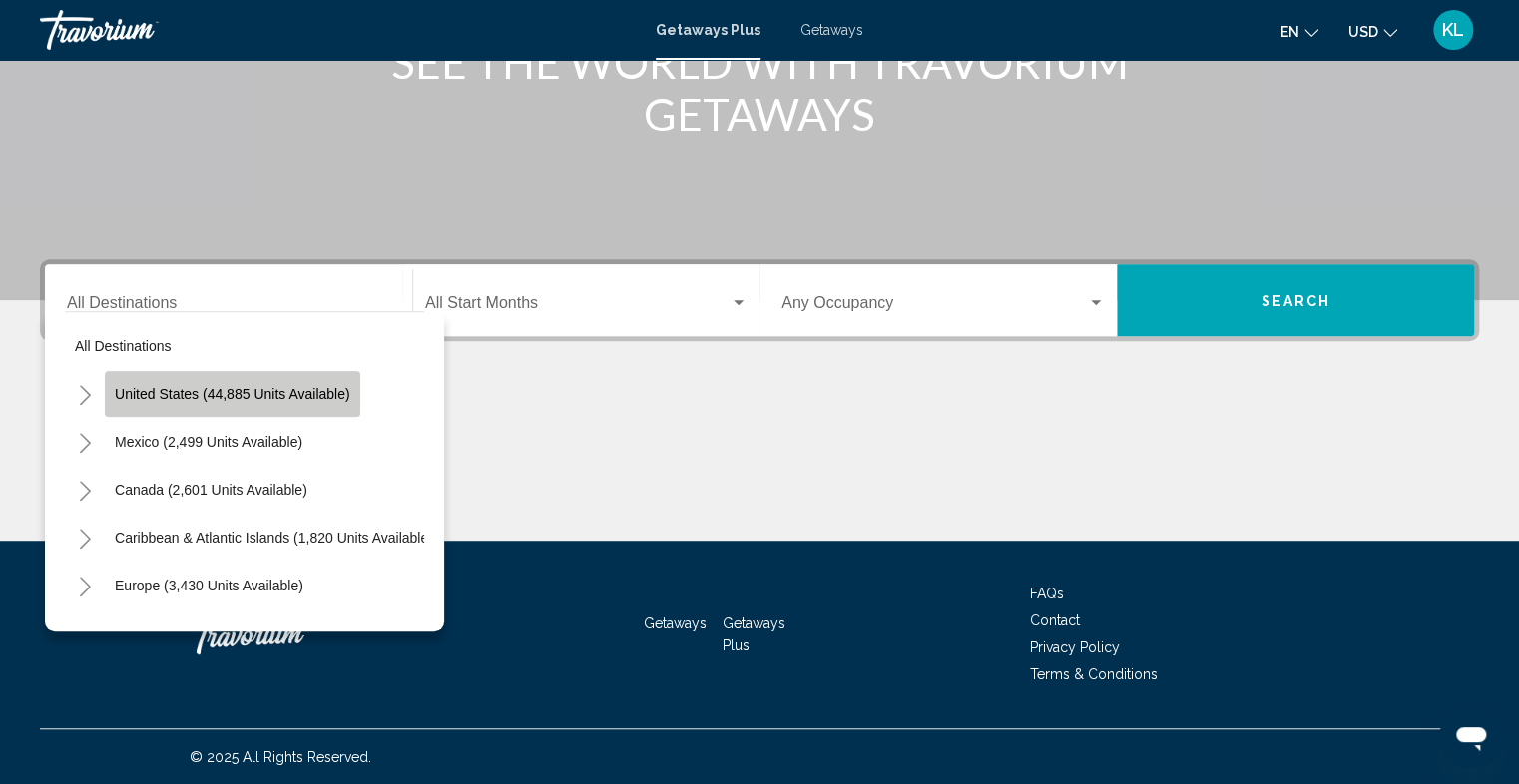 click on "United States (44,885 units available)" 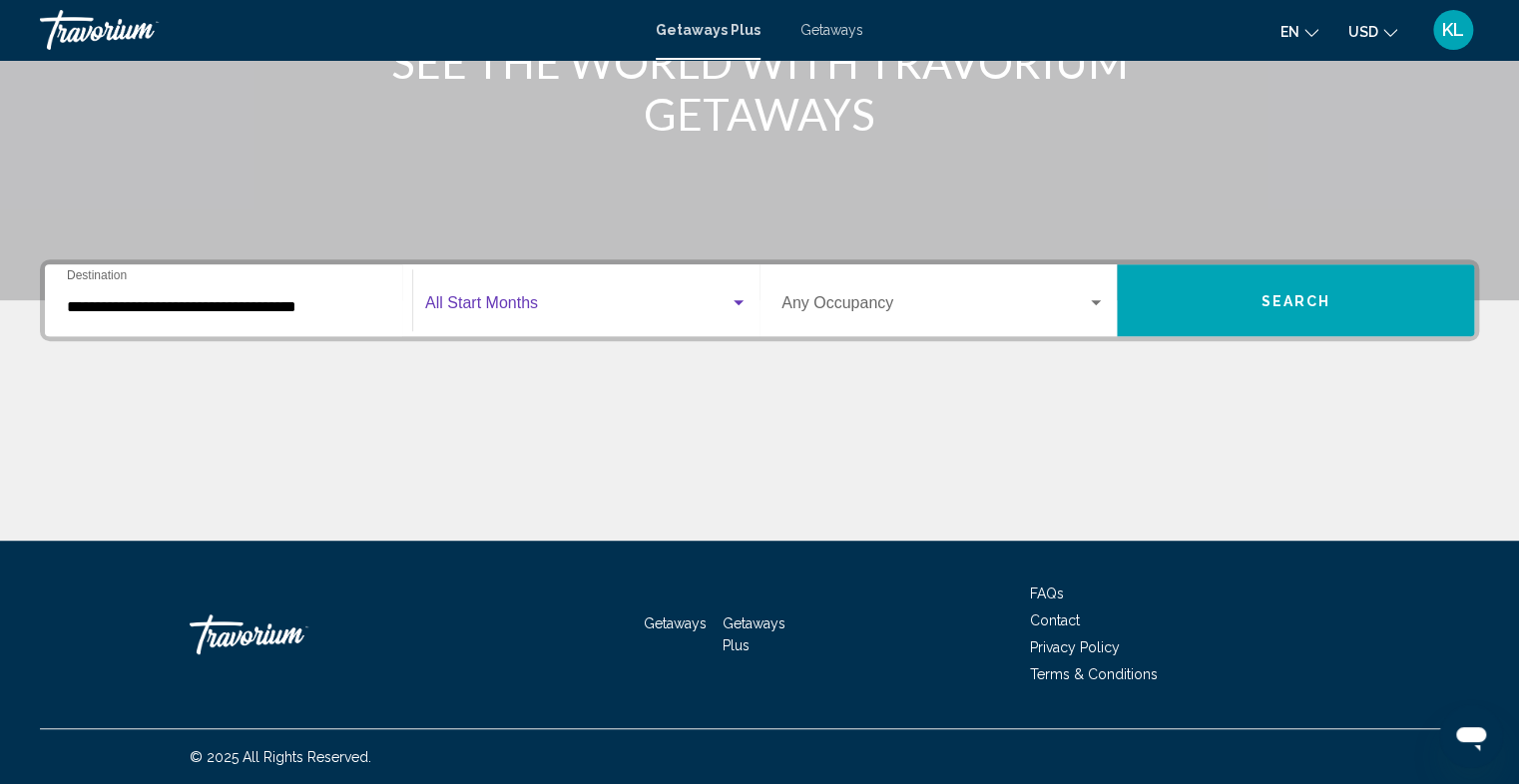 click at bounding box center (577, 307) 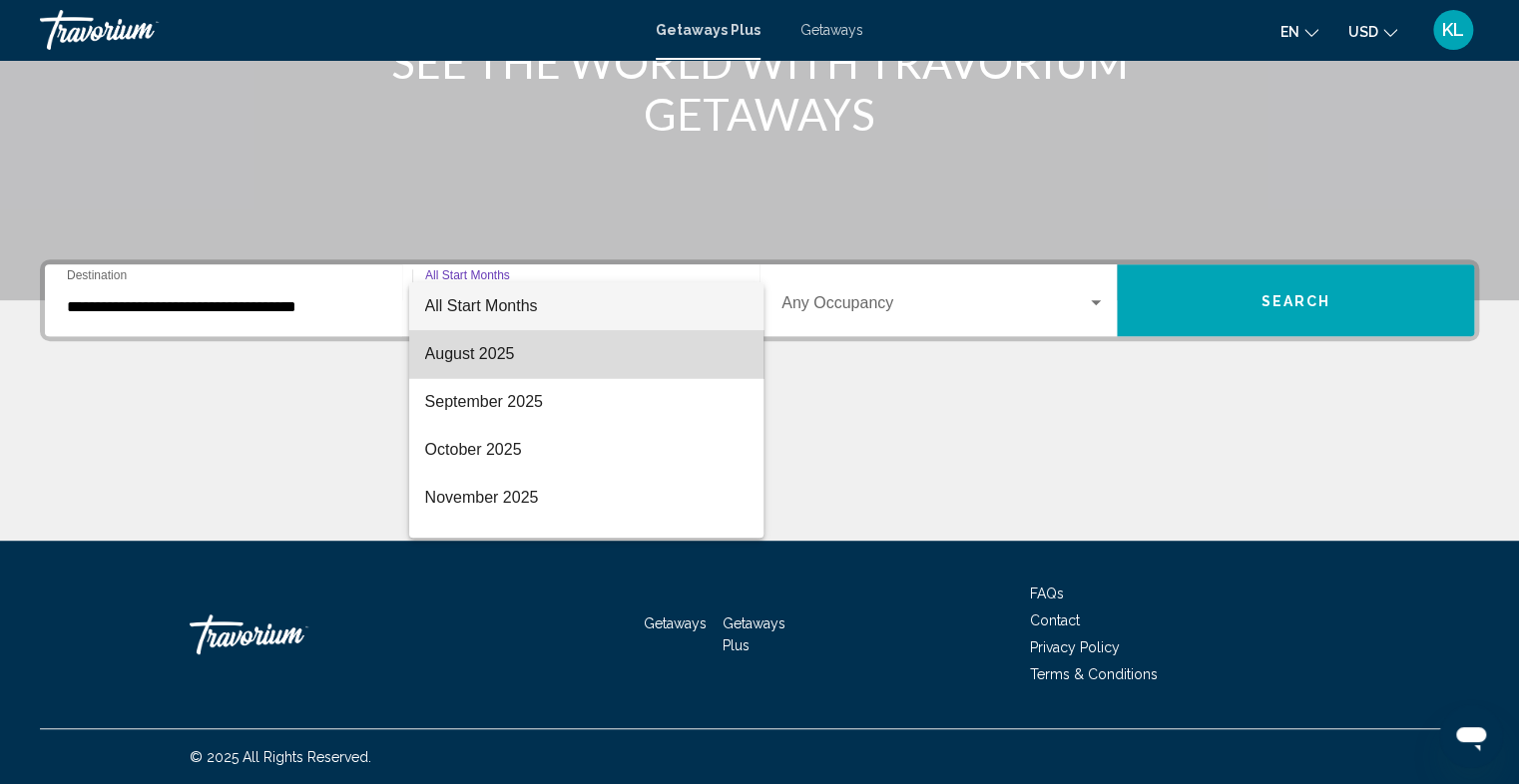 click on "August 2025" at bounding box center (586, 354) 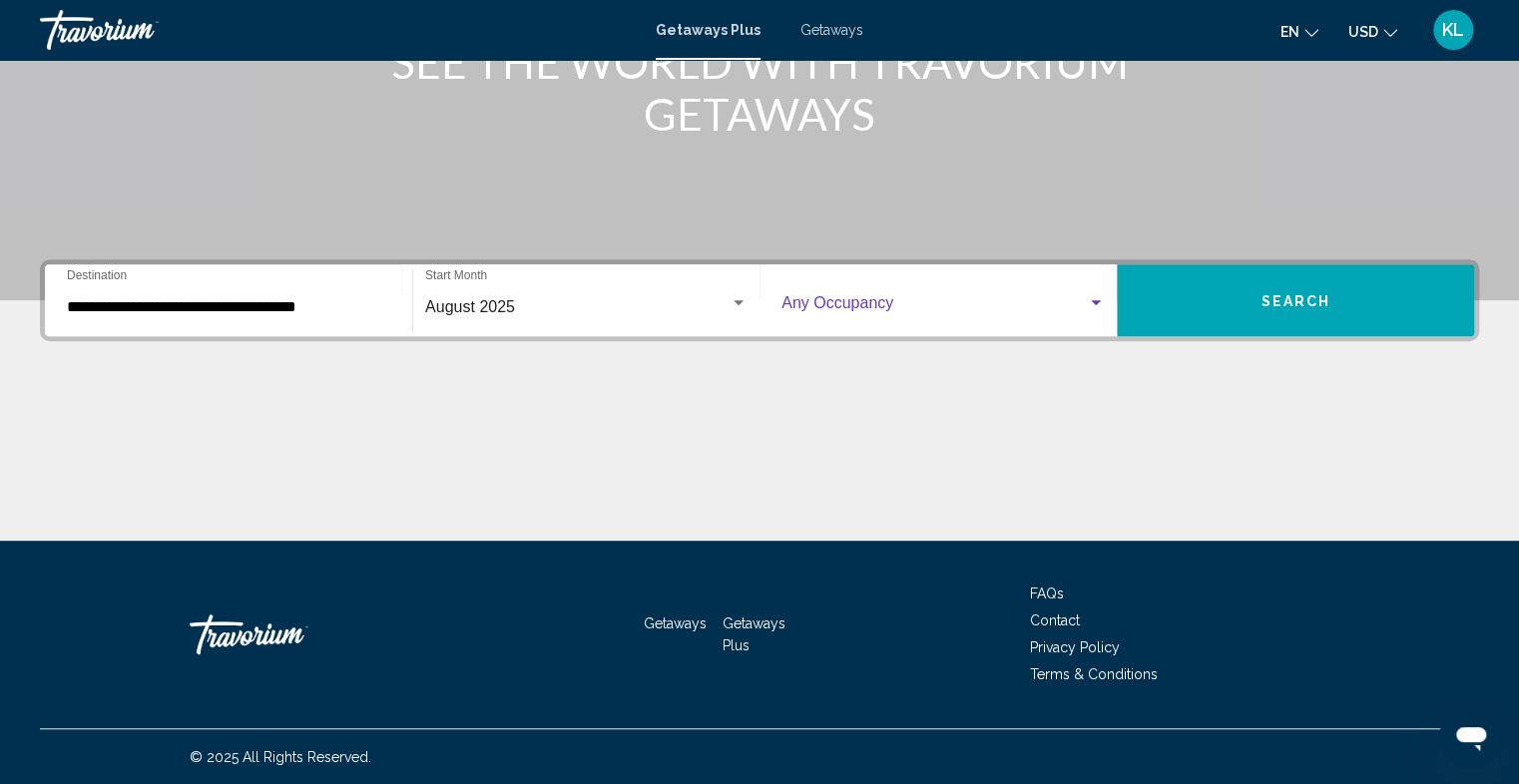 click at bounding box center [934, 307] 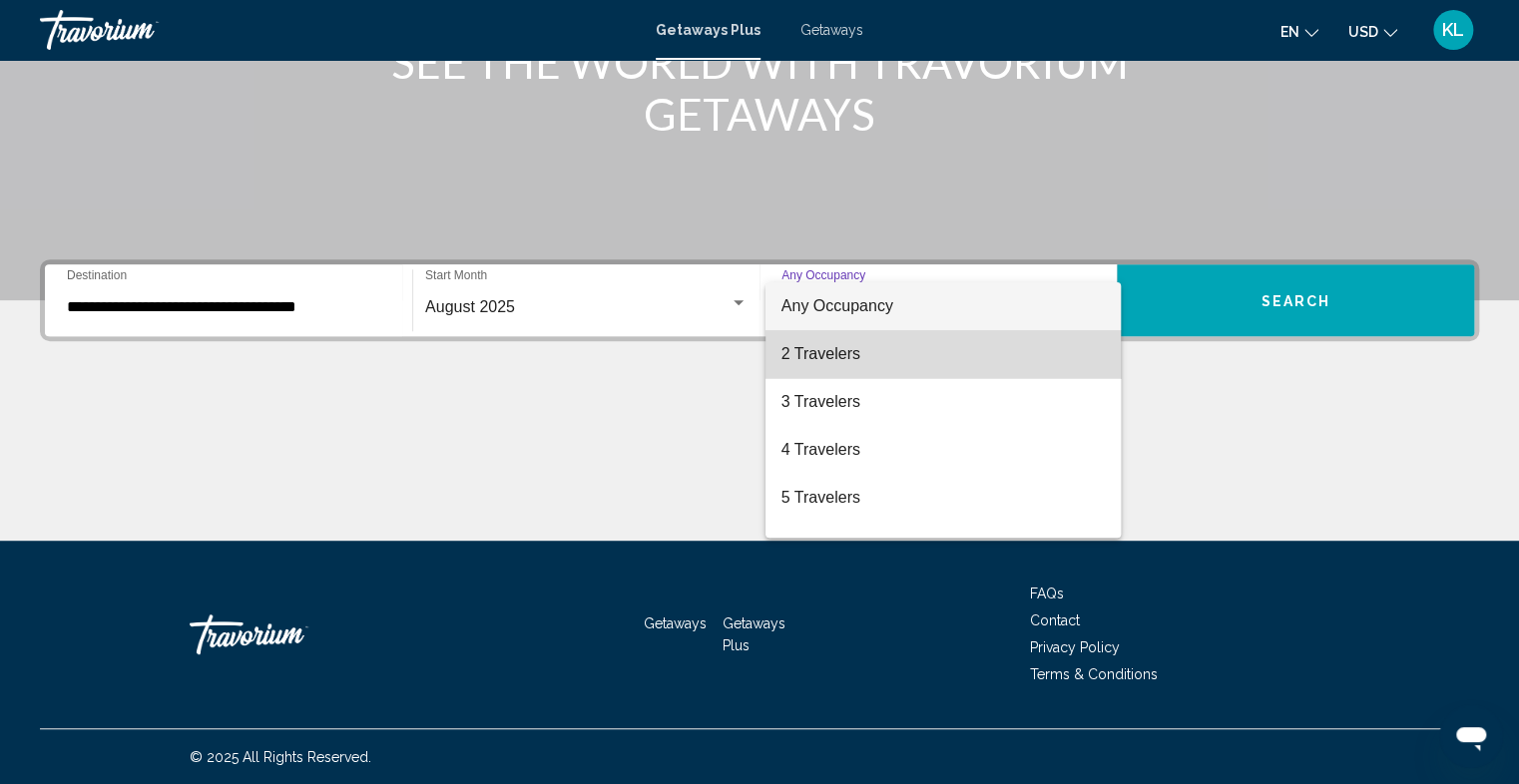 click on "2 Travelers" at bounding box center (943, 354) 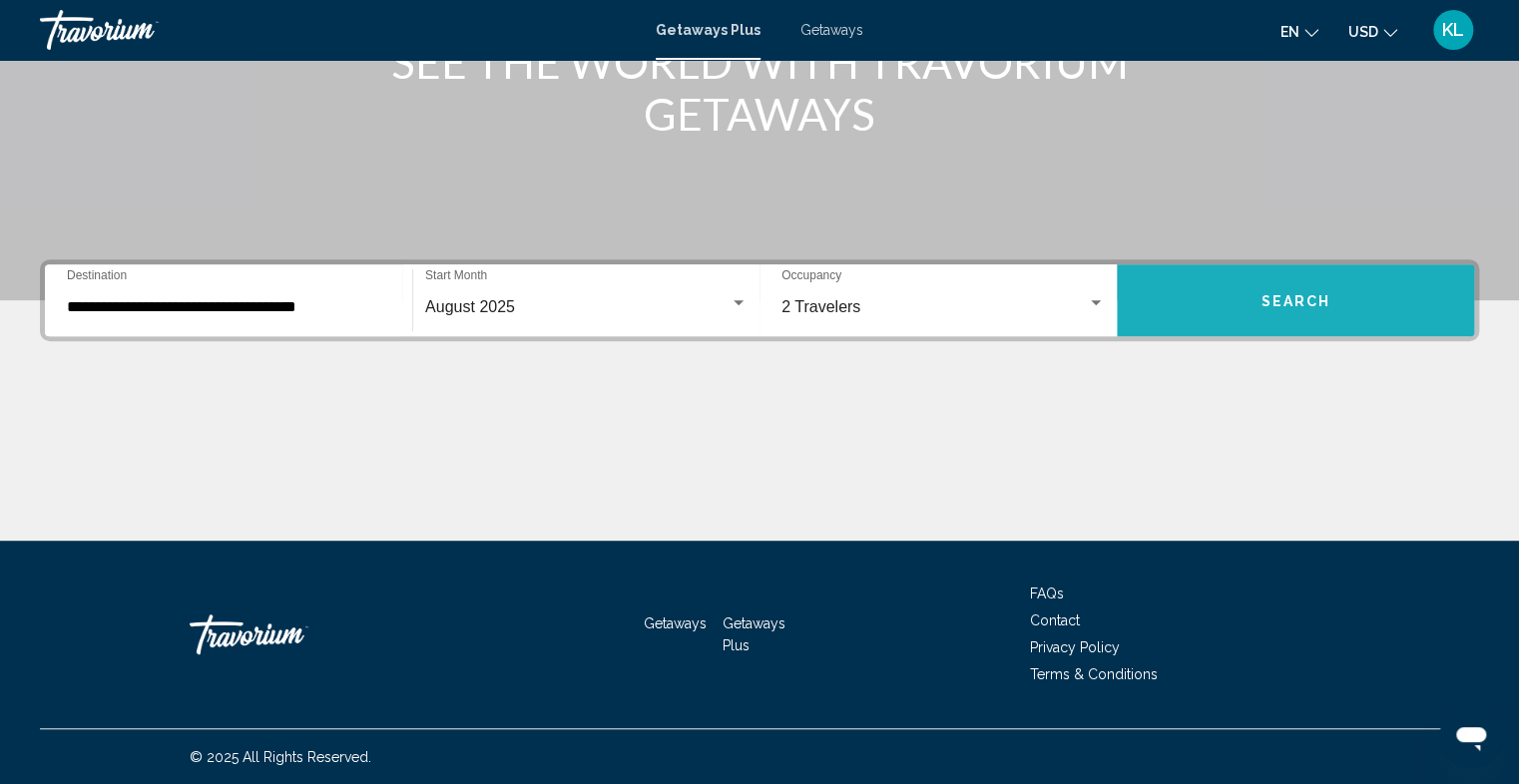 click on "Search" at bounding box center (1295, 300) 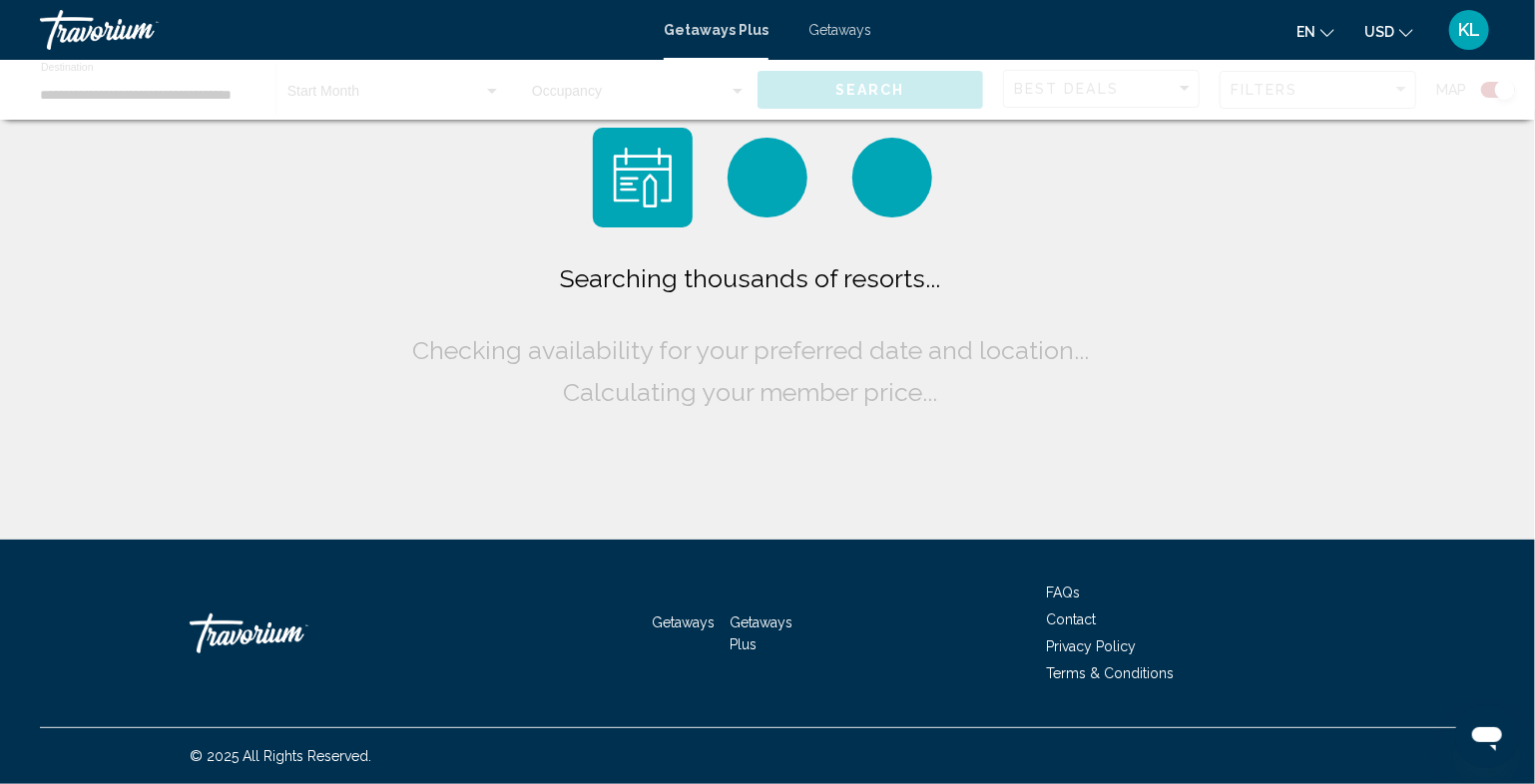 click on "Searching thousands of resorts...
Checking availability for your preferred date and location...
Calculating your member price..." 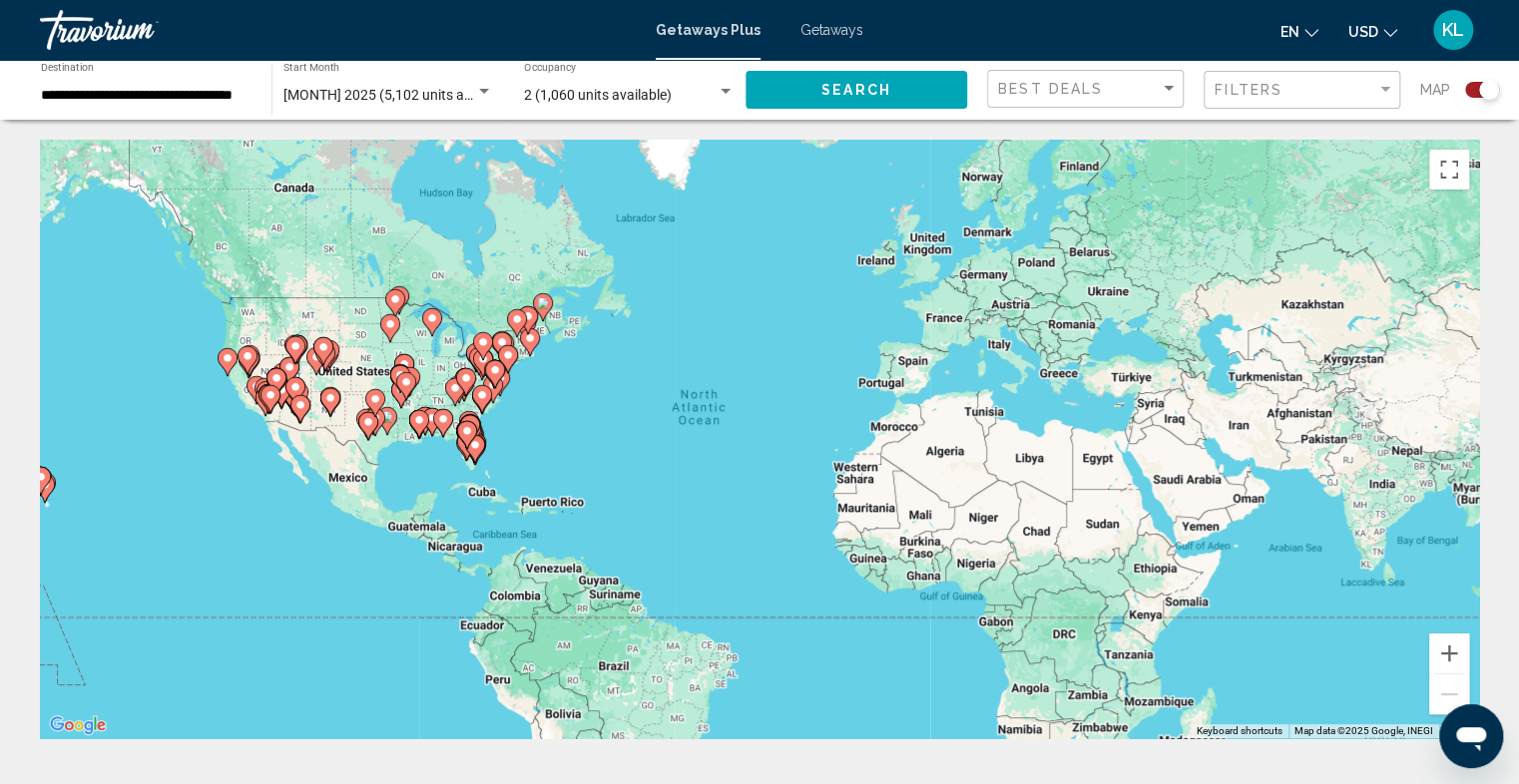 click at bounding box center [419, 424] 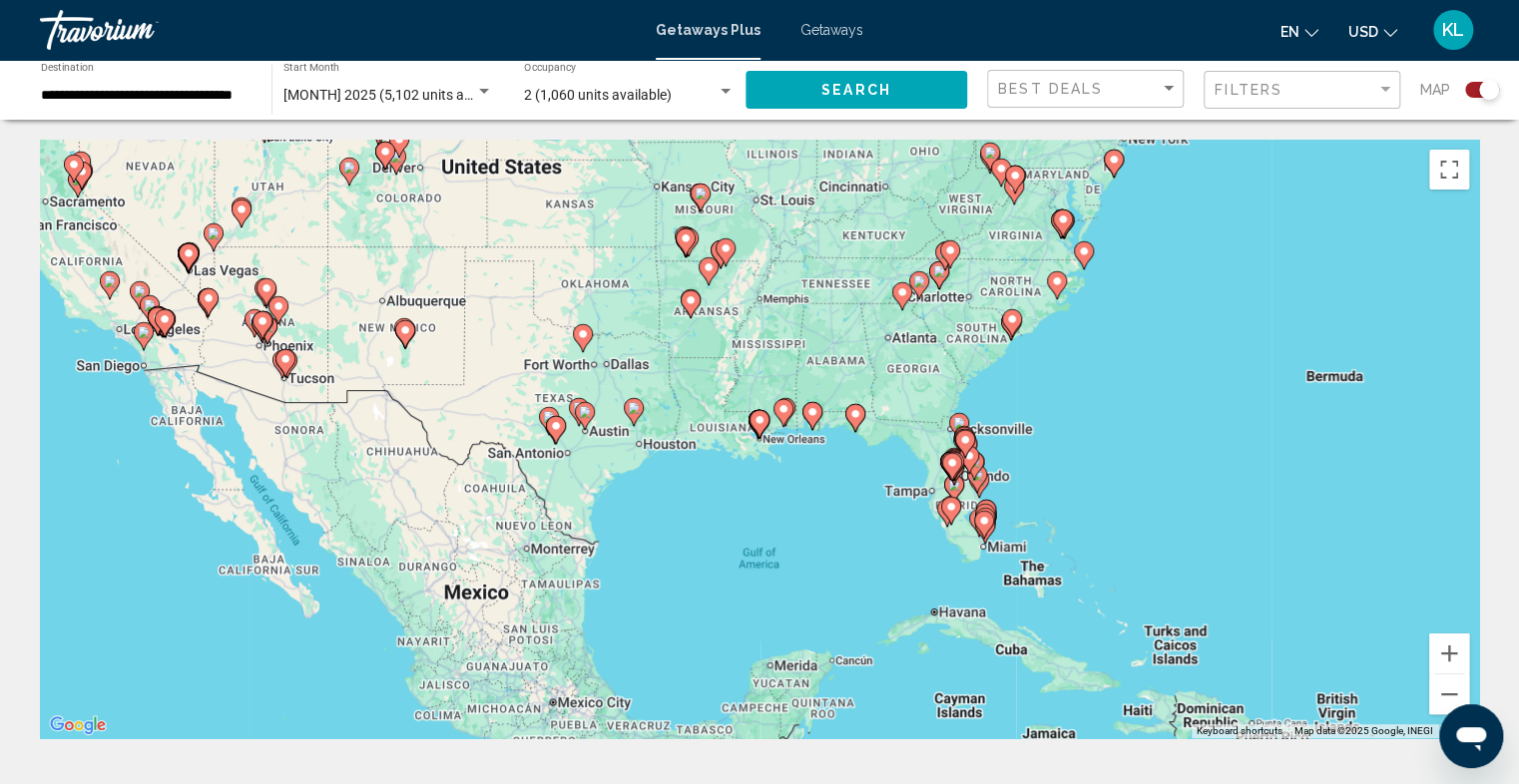 click 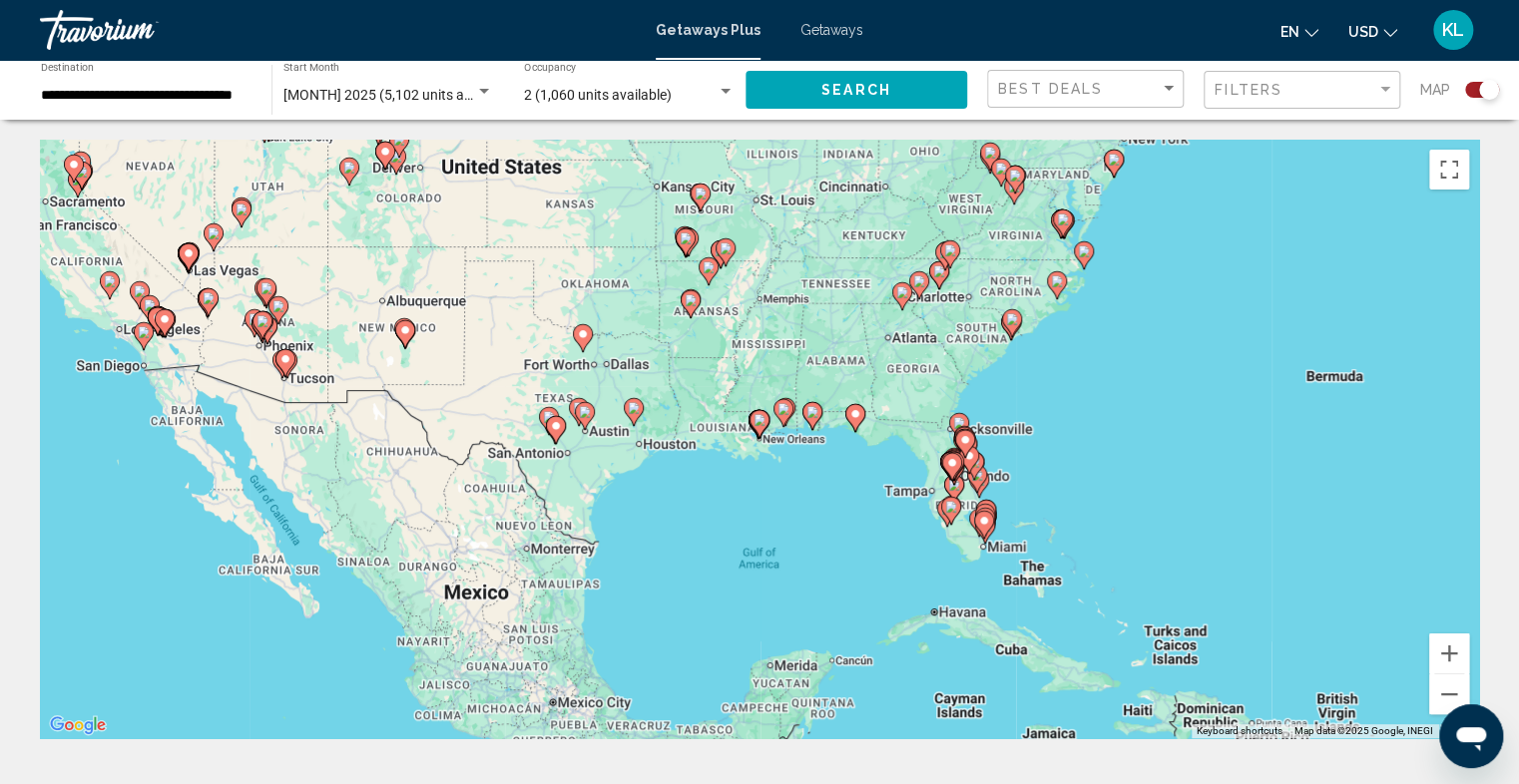 type on "**********" 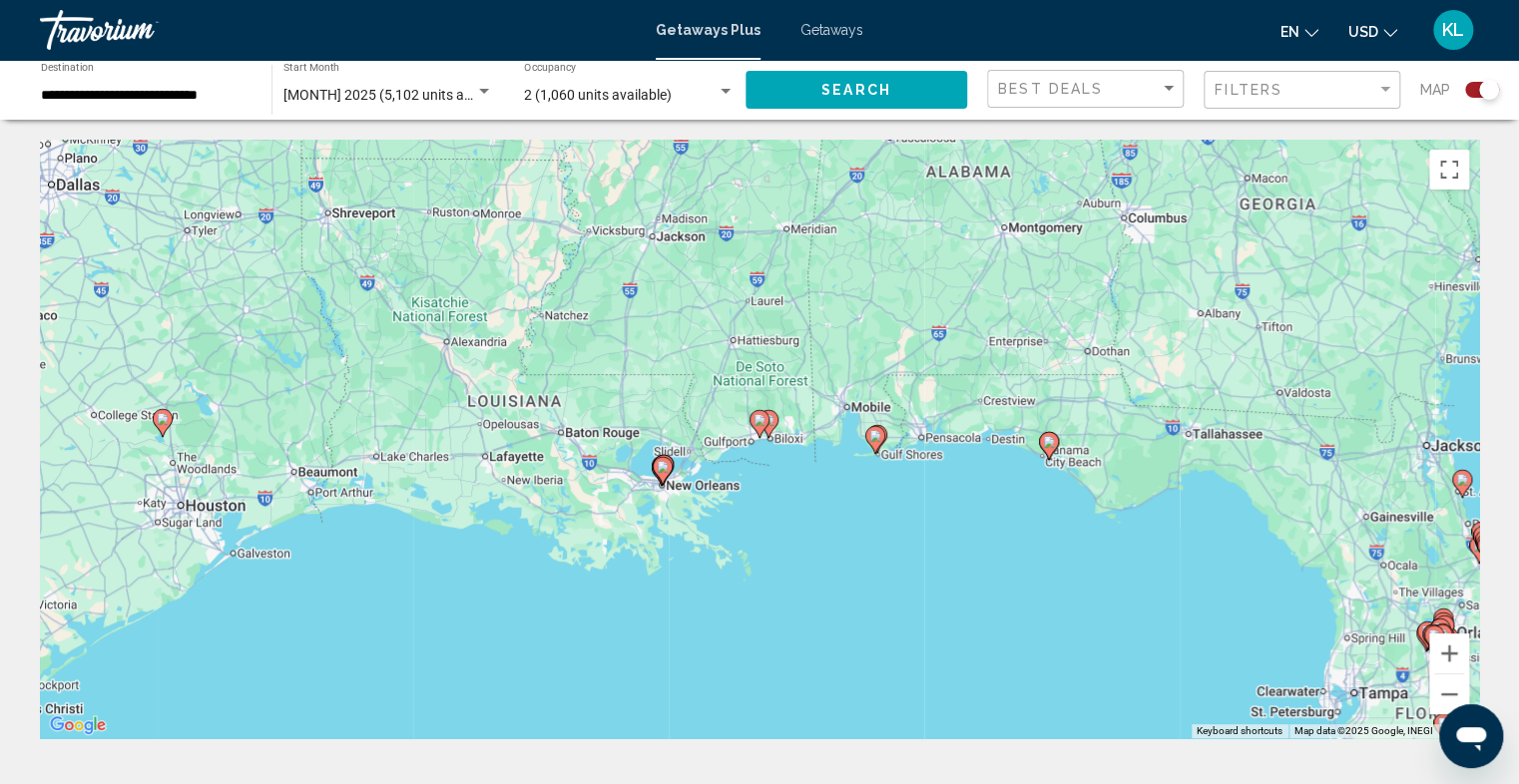 click on "To activate drag with keyboard, press Alt + Enter. Once in keyboard drag state, use the arrow keys to move the marker. To complete the drag, press the Enter key. To cancel, press Escape." at bounding box center (760, 439) 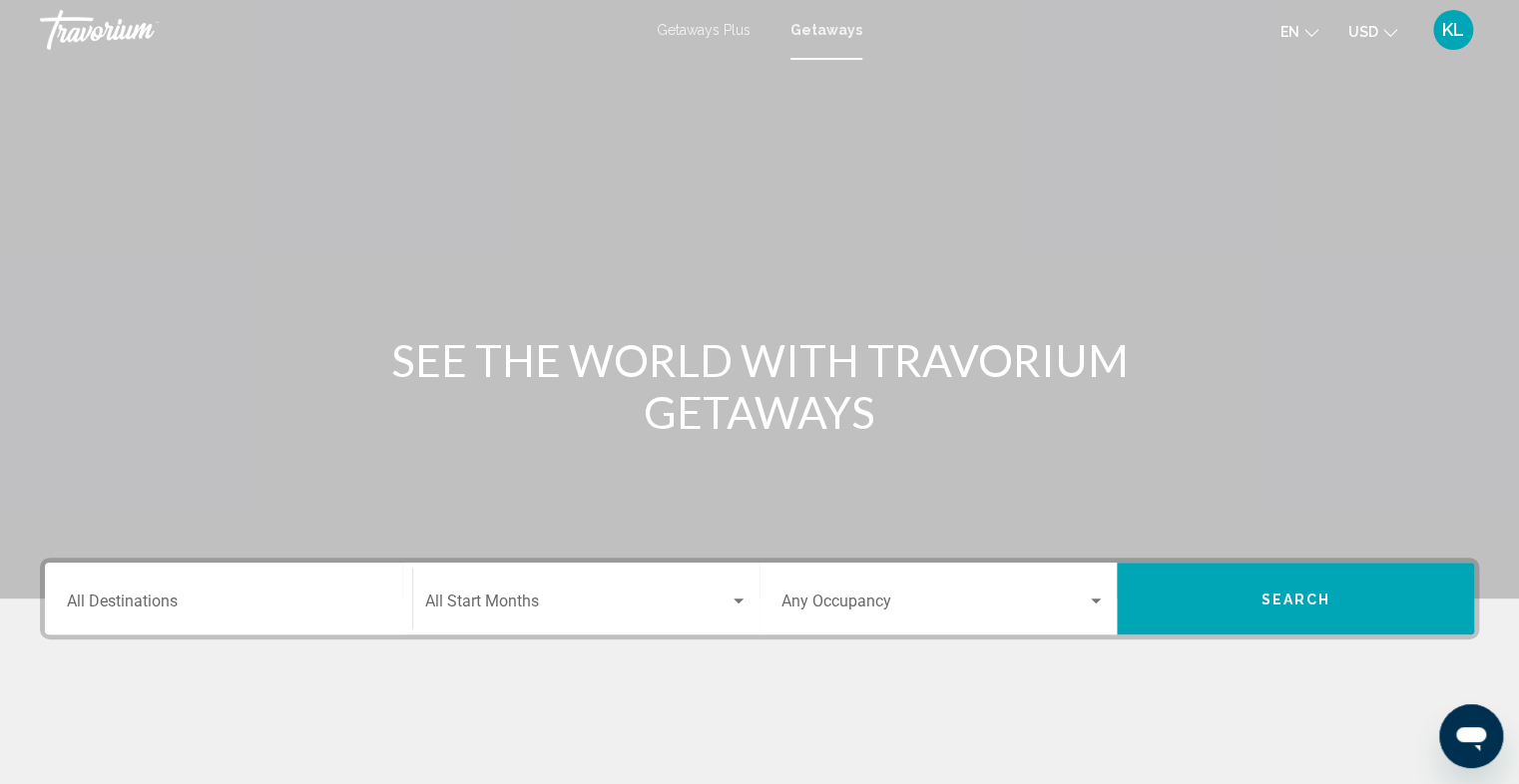 click on "Destination All Destinations" at bounding box center [229, 598] 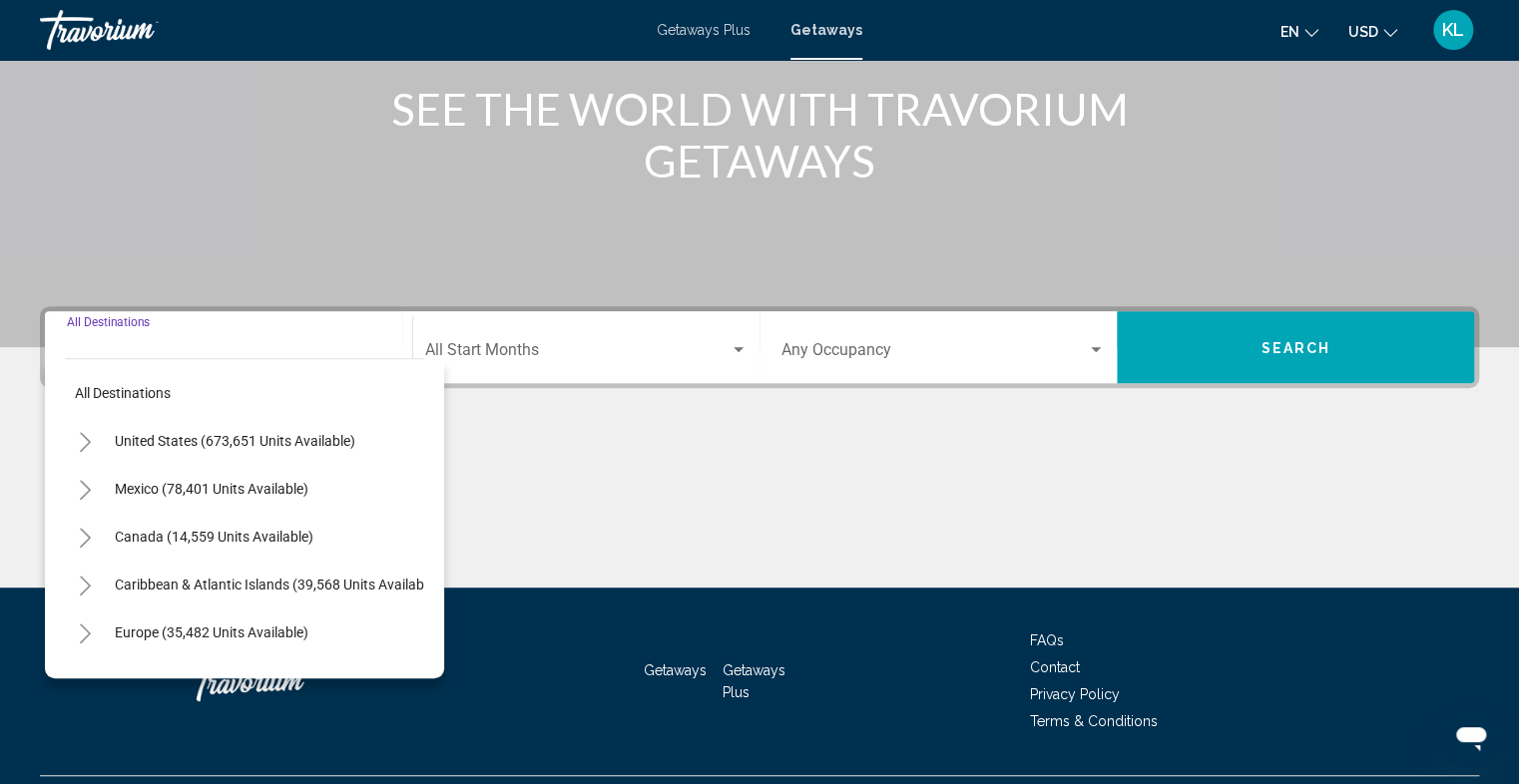 scroll, scrollTop: 298, scrollLeft: 0, axis: vertical 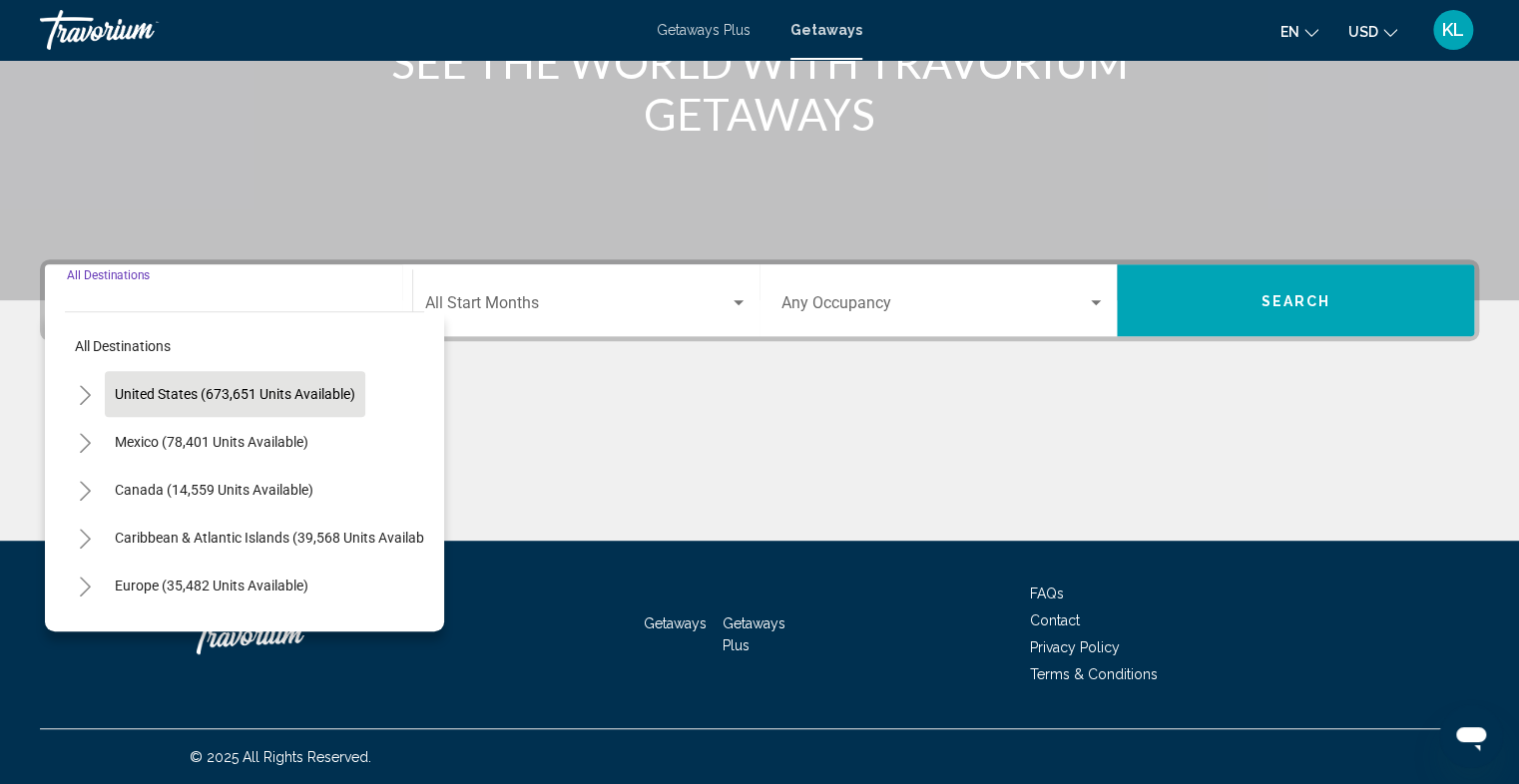 click on "United States (673,651 units available)" at bounding box center (212, 442) 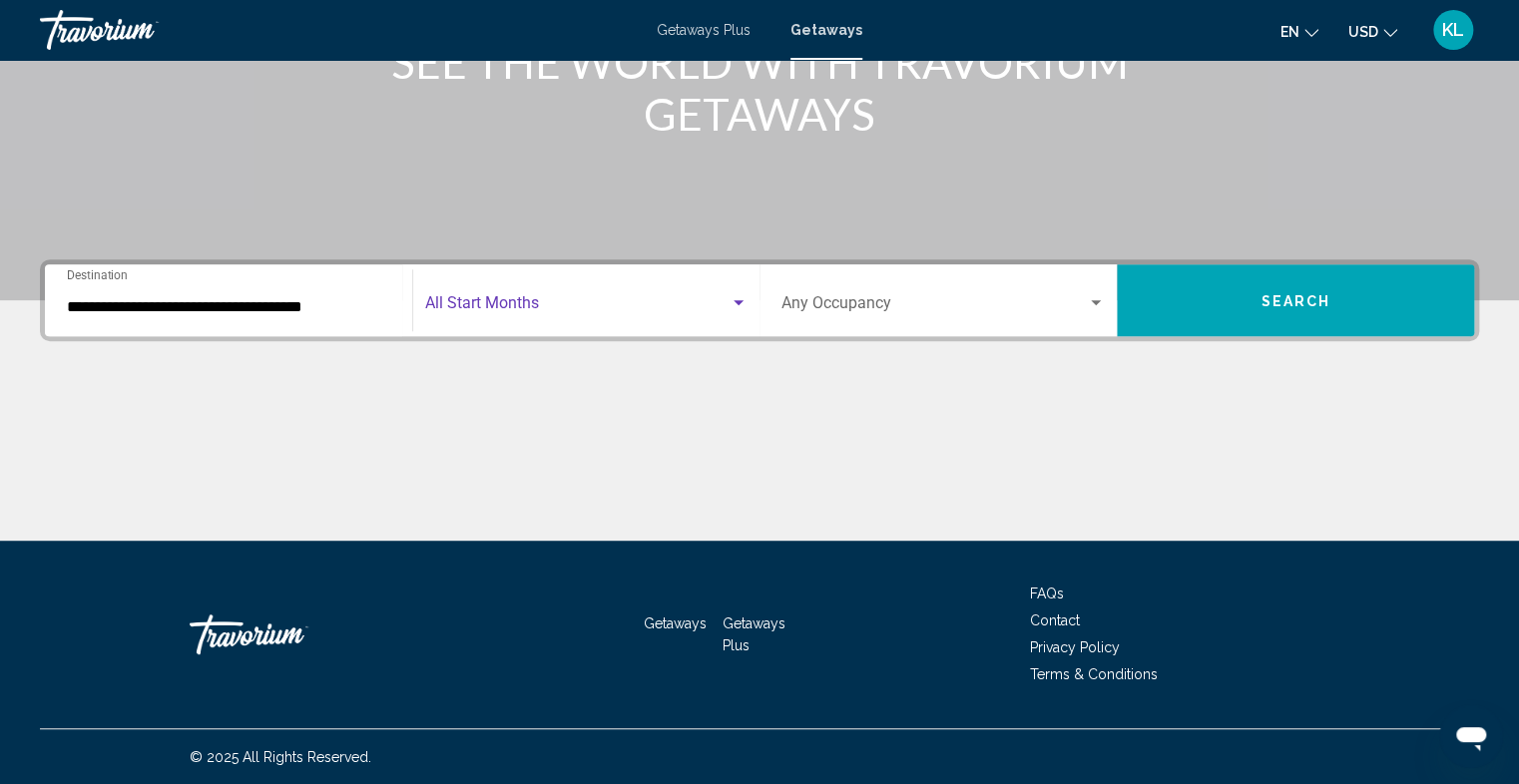 click at bounding box center [739, 302] 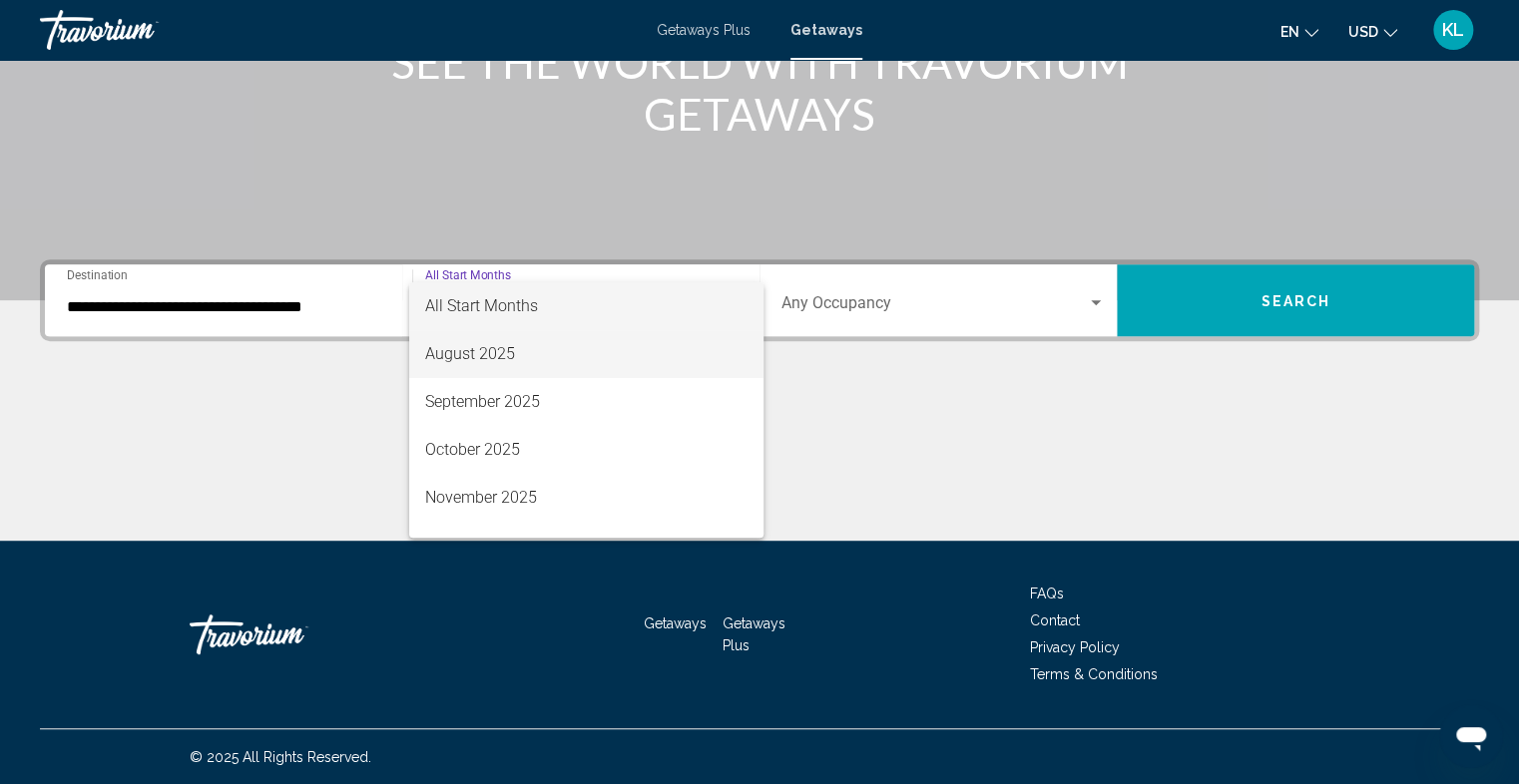 click on "August 2025" at bounding box center (586, 354) 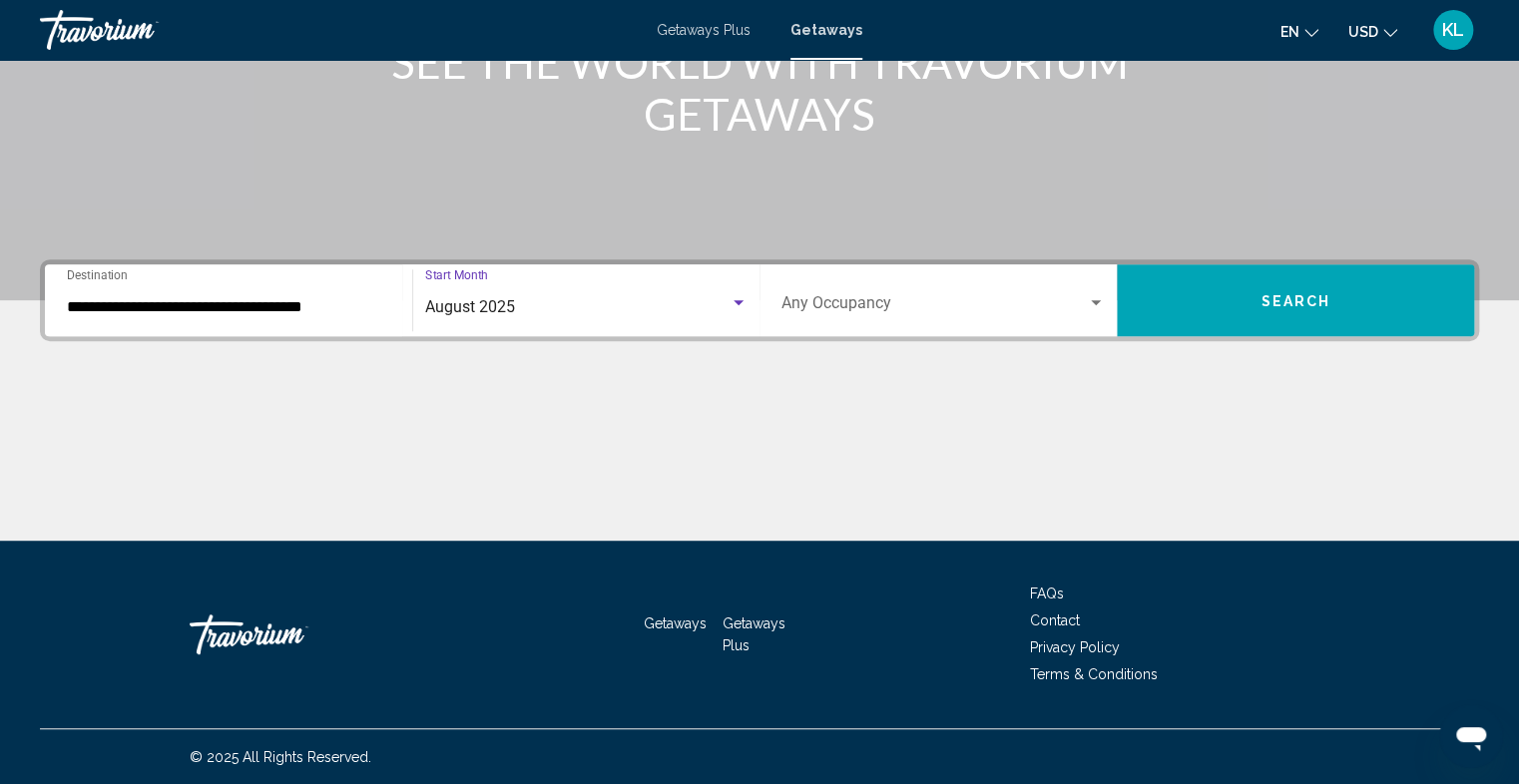 click at bounding box center [1096, 303] 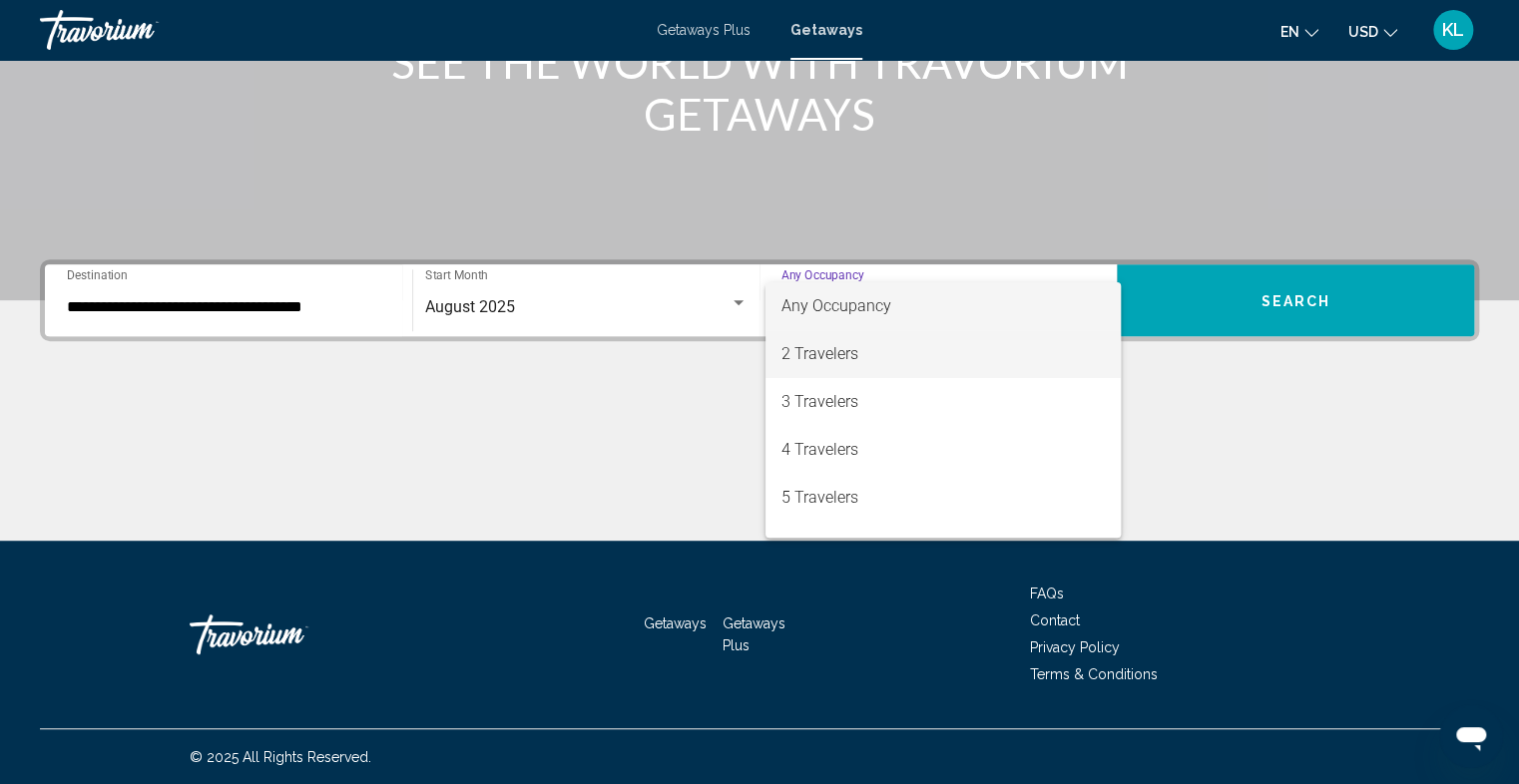 click on "2 Travelers" at bounding box center (943, 354) 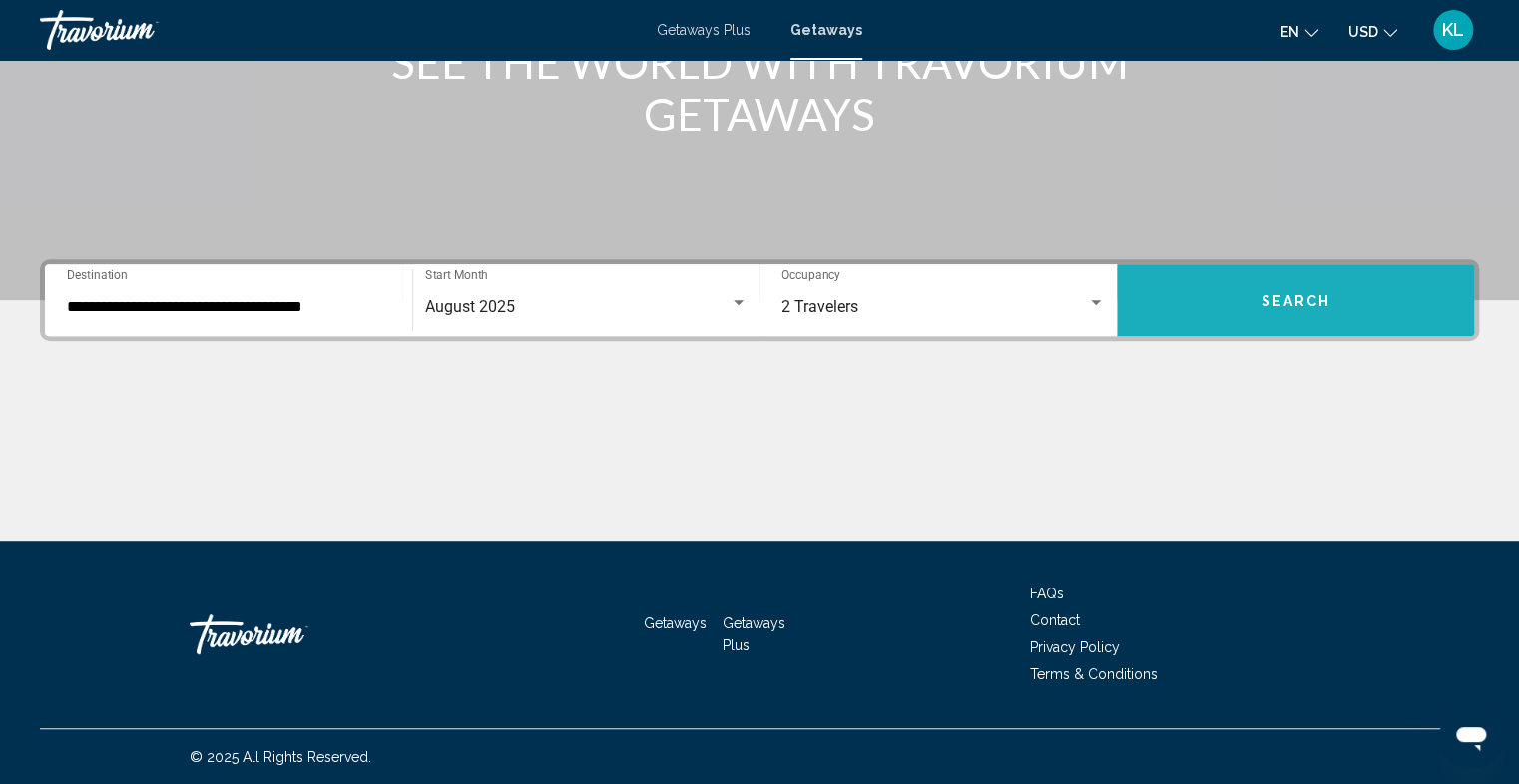 click on "Search" at bounding box center (1295, 301) 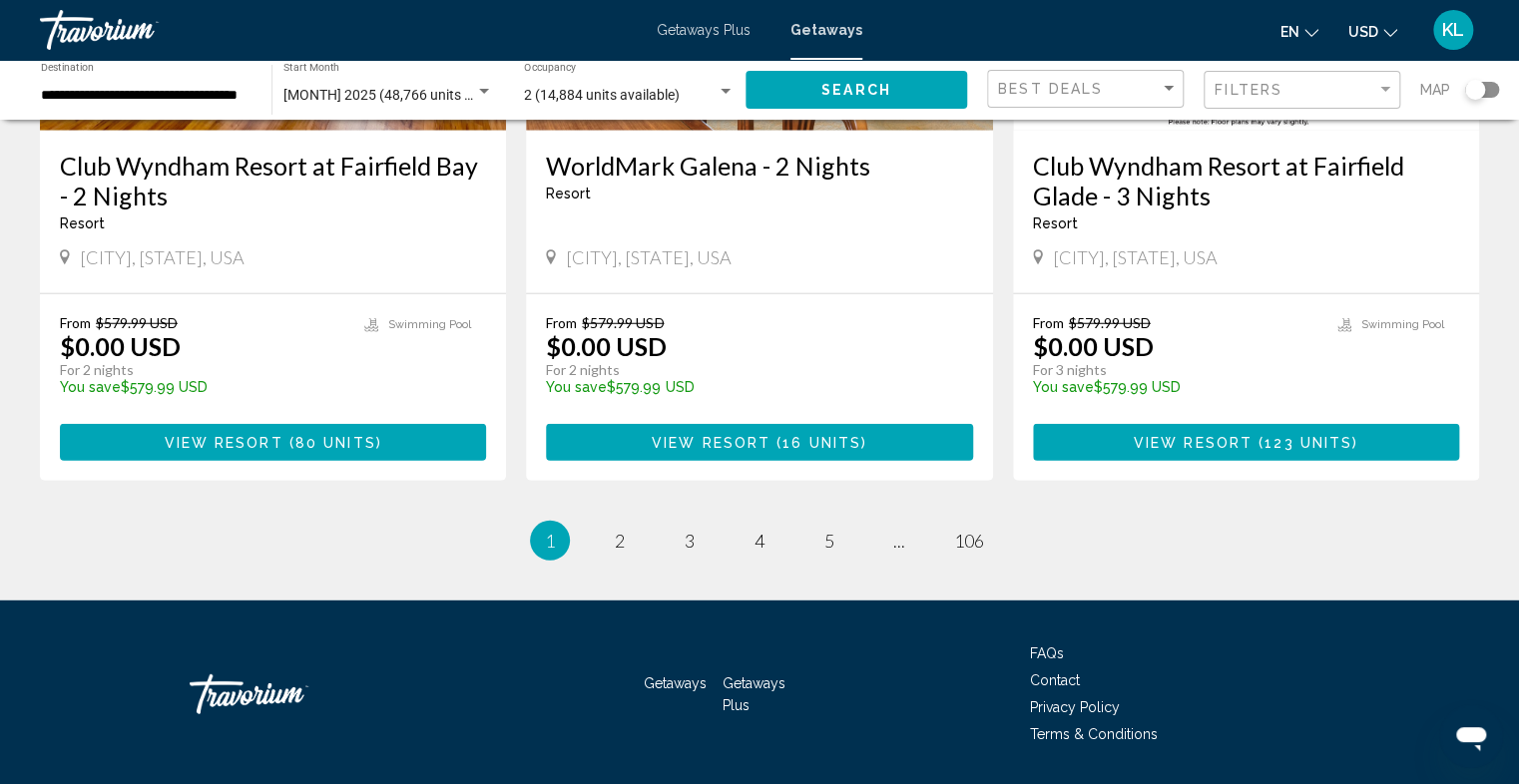 scroll, scrollTop: 2514, scrollLeft: 0, axis: vertical 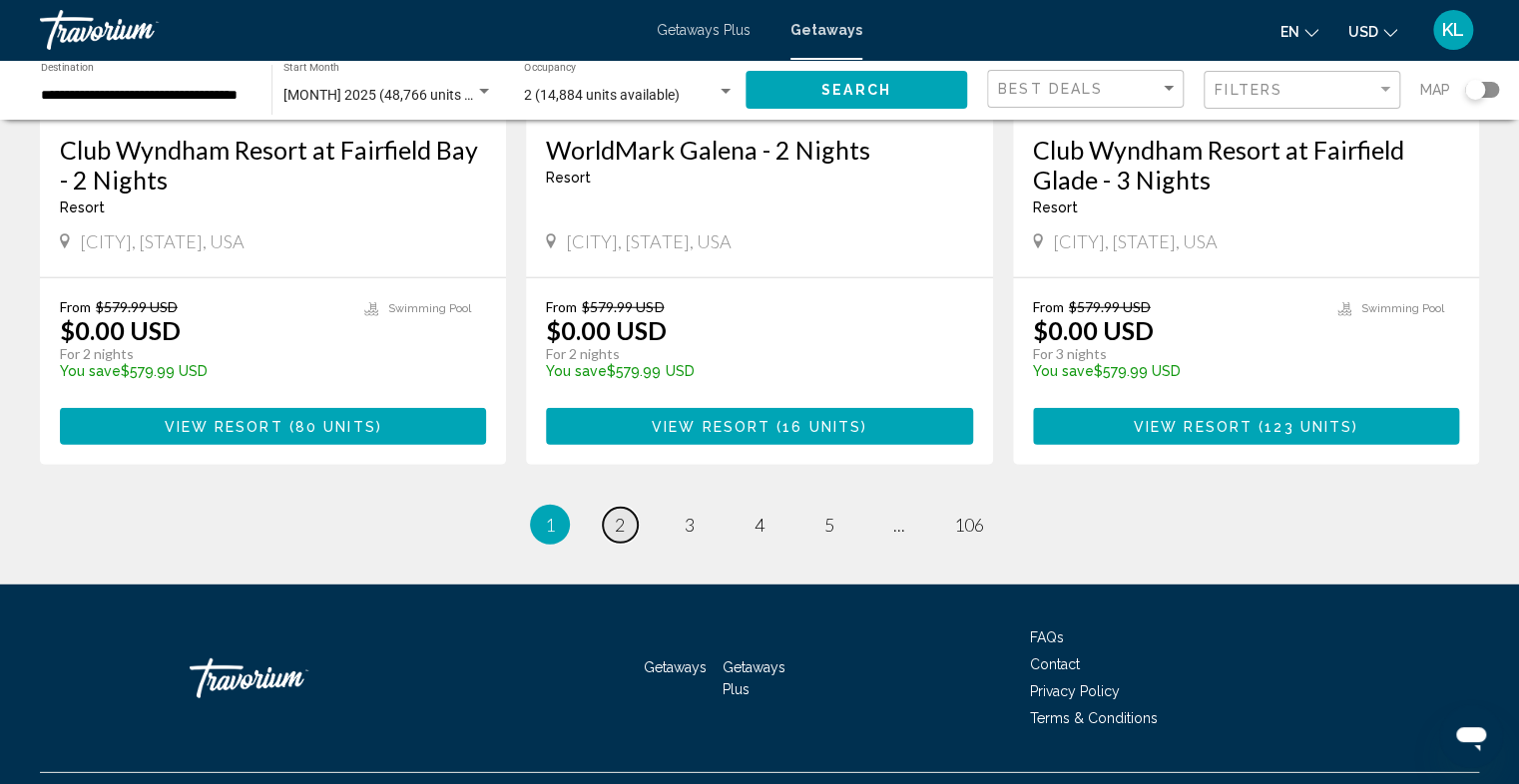 click on "page  2" at bounding box center [620, 525] 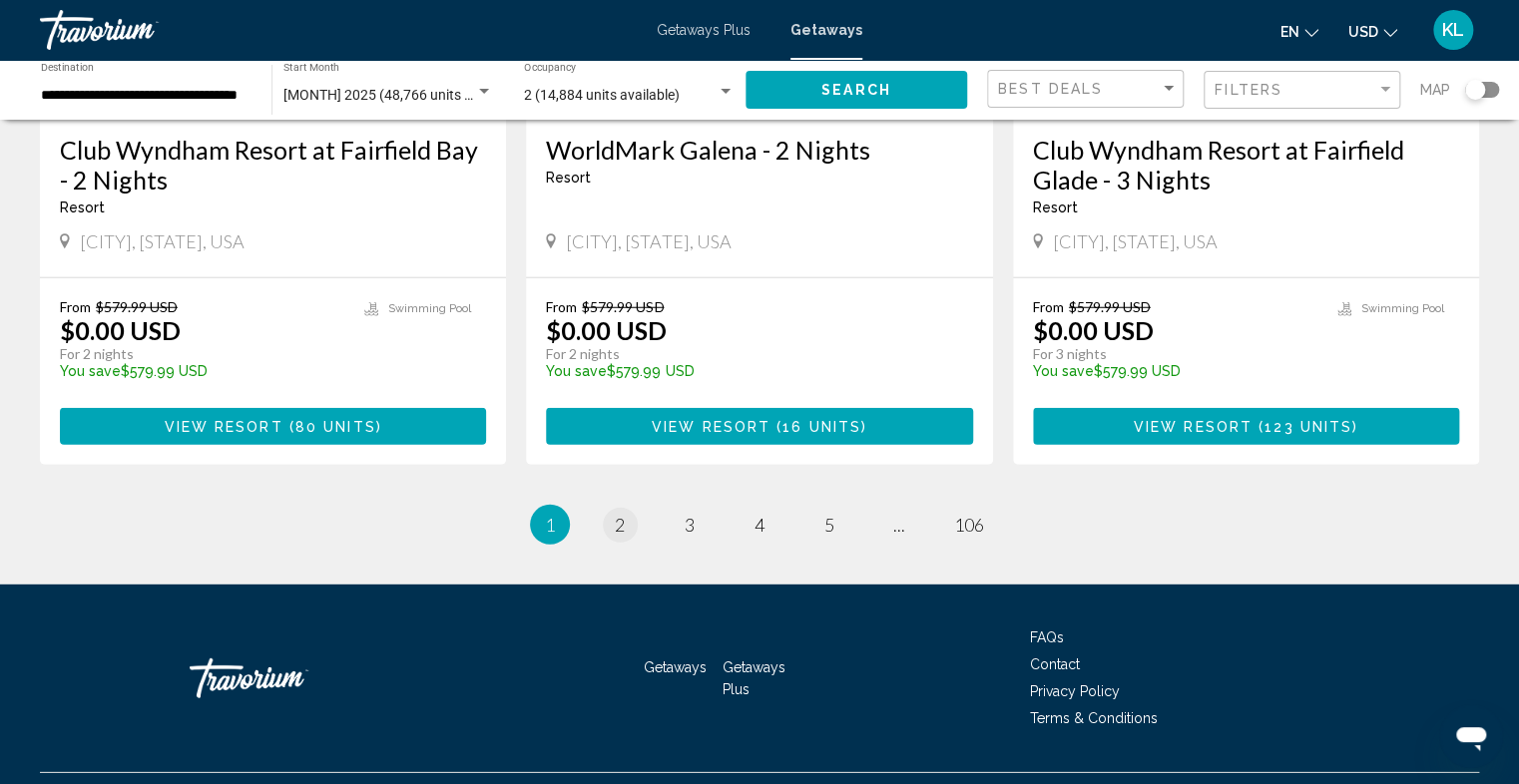 scroll, scrollTop: 0, scrollLeft: 0, axis: both 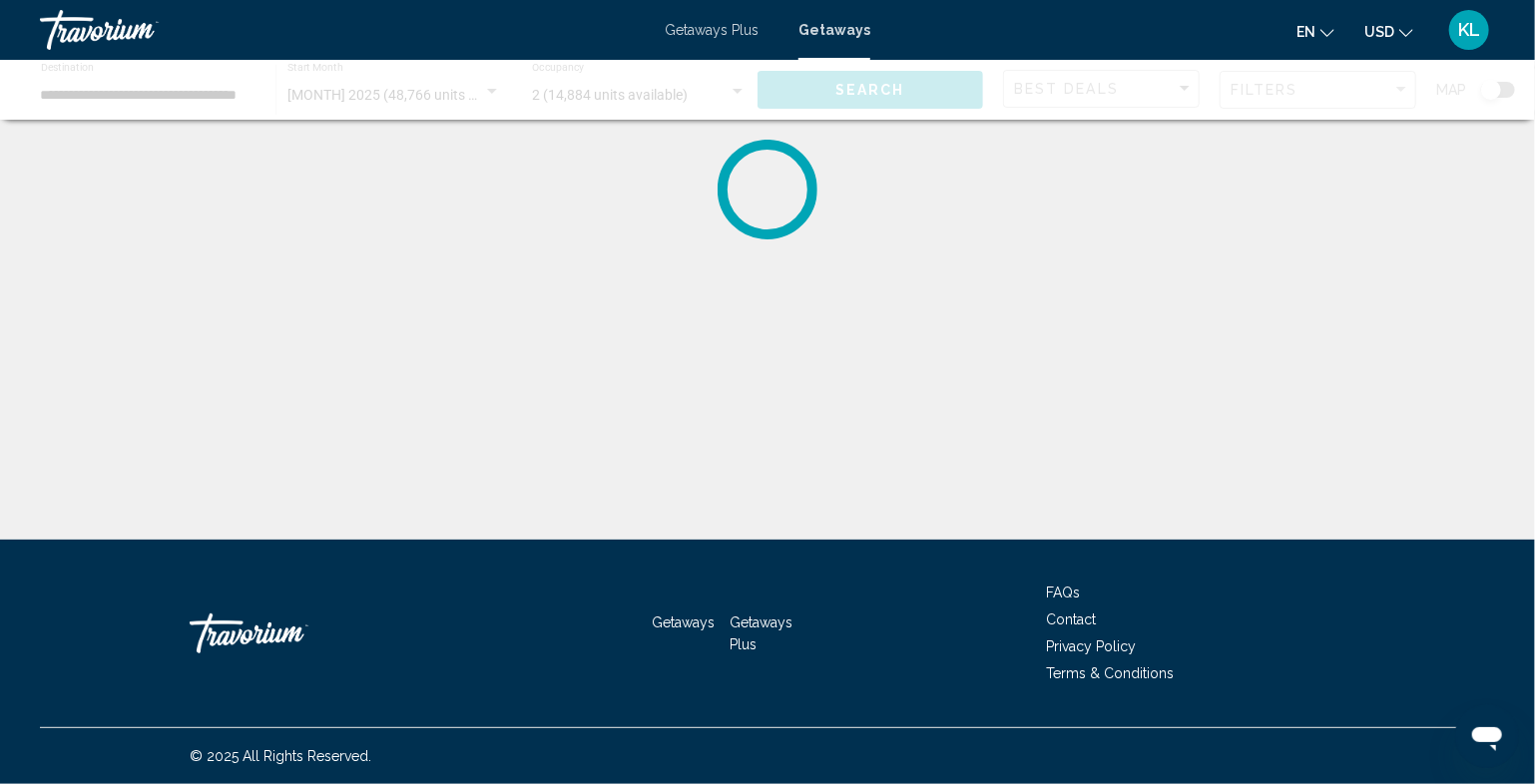 click on "**********" 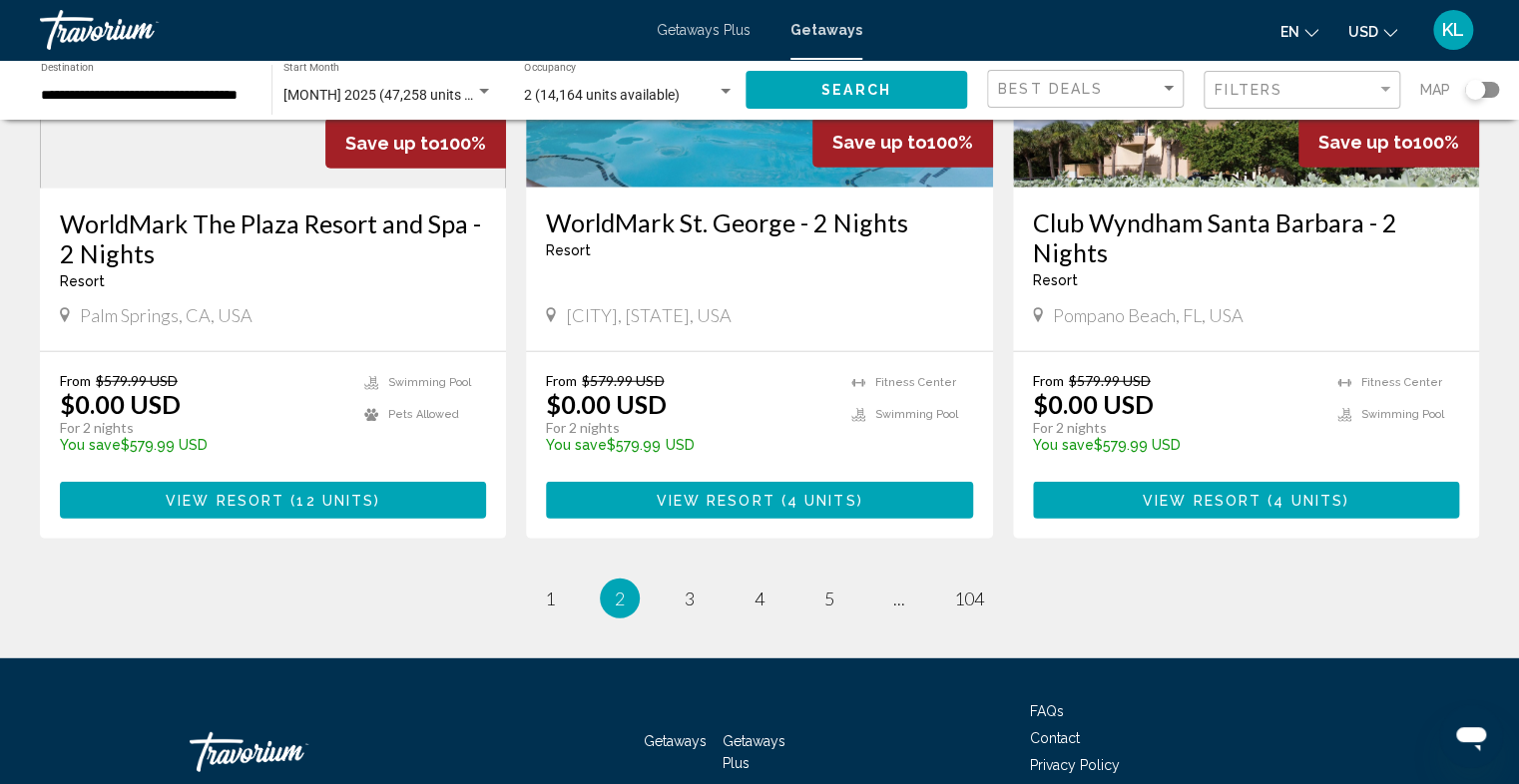 scroll, scrollTop: 2474, scrollLeft: 0, axis: vertical 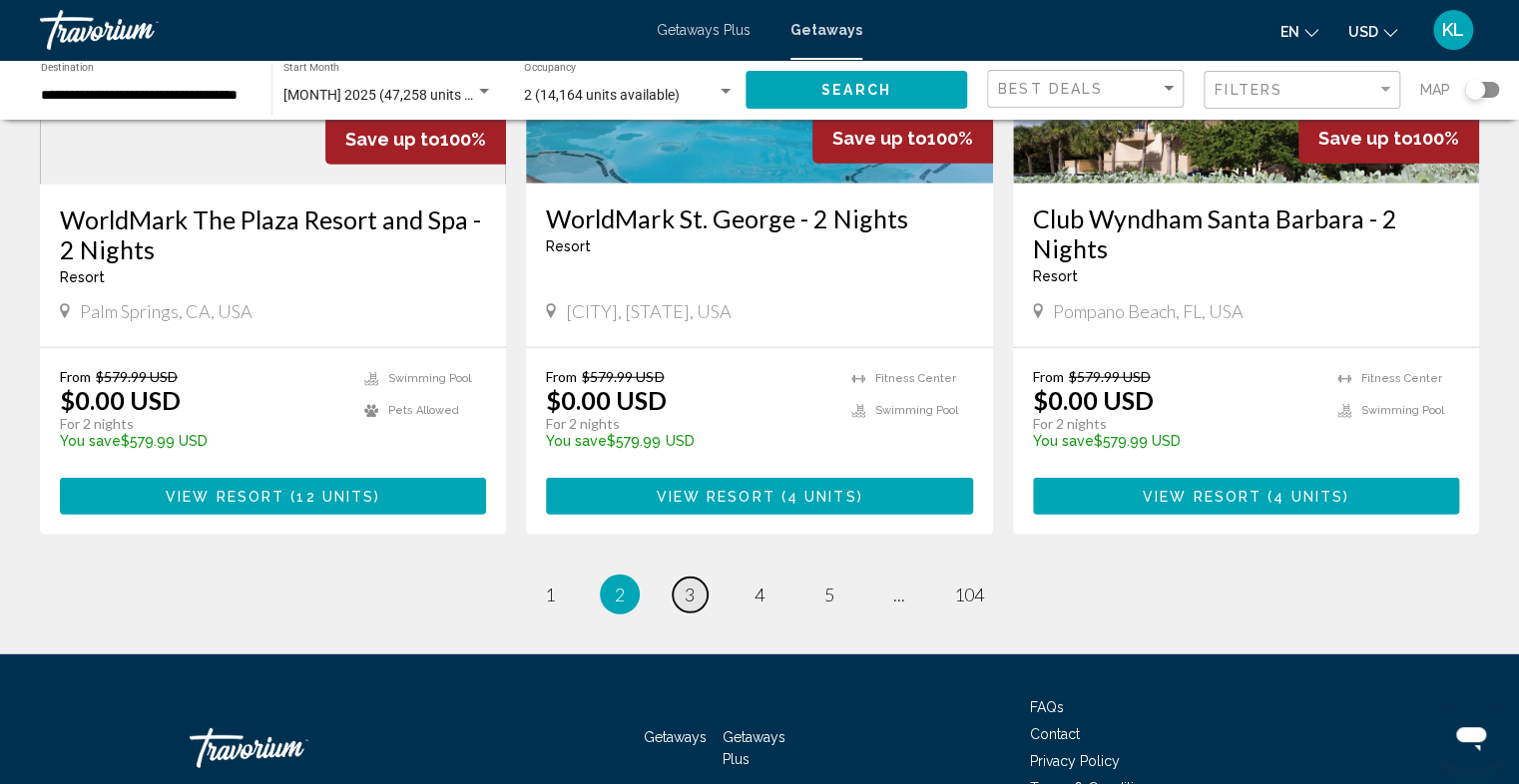click on "3" at bounding box center (690, 594) 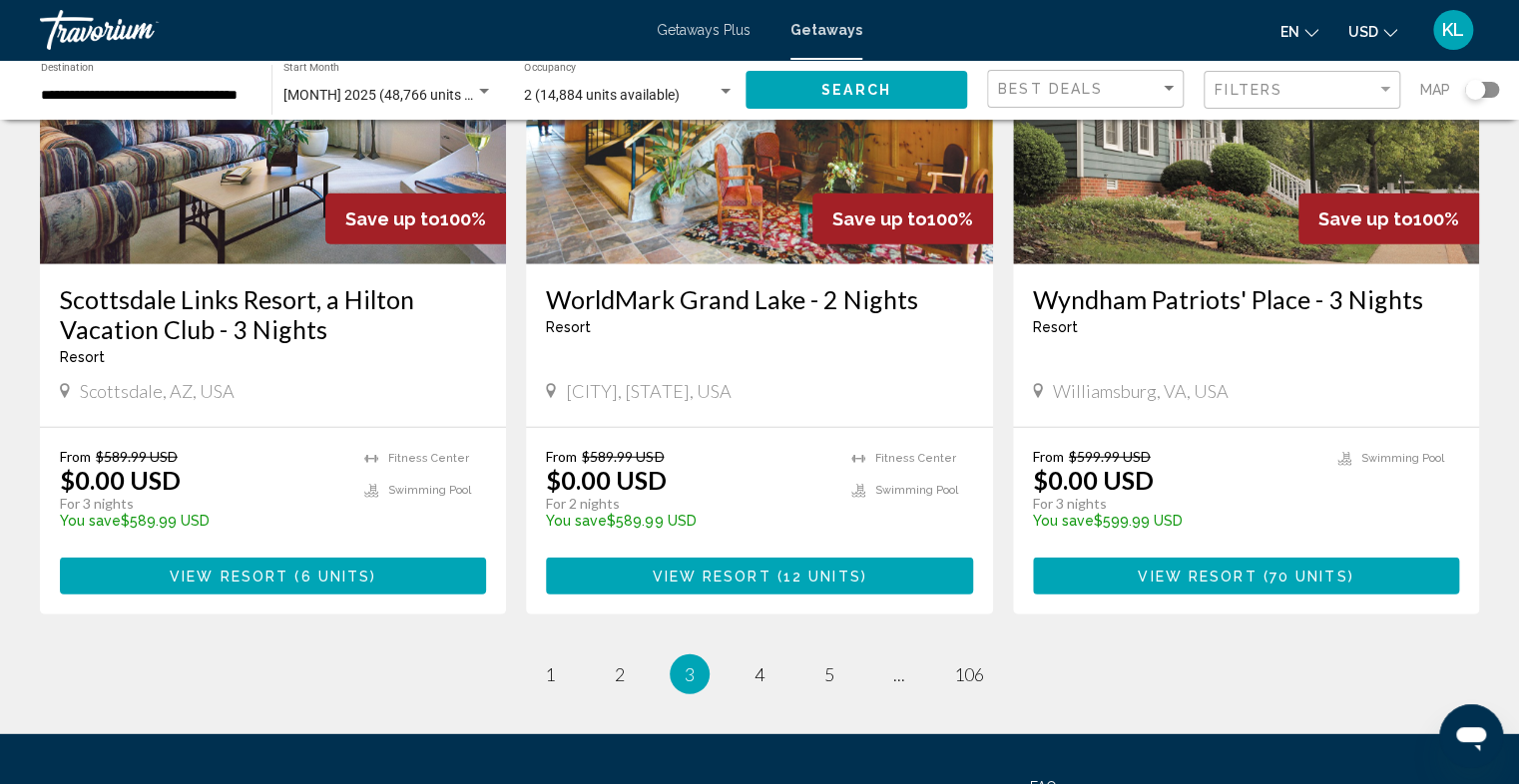 scroll, scrollTop: 2434, scrollLeft: 0, axis: vertical 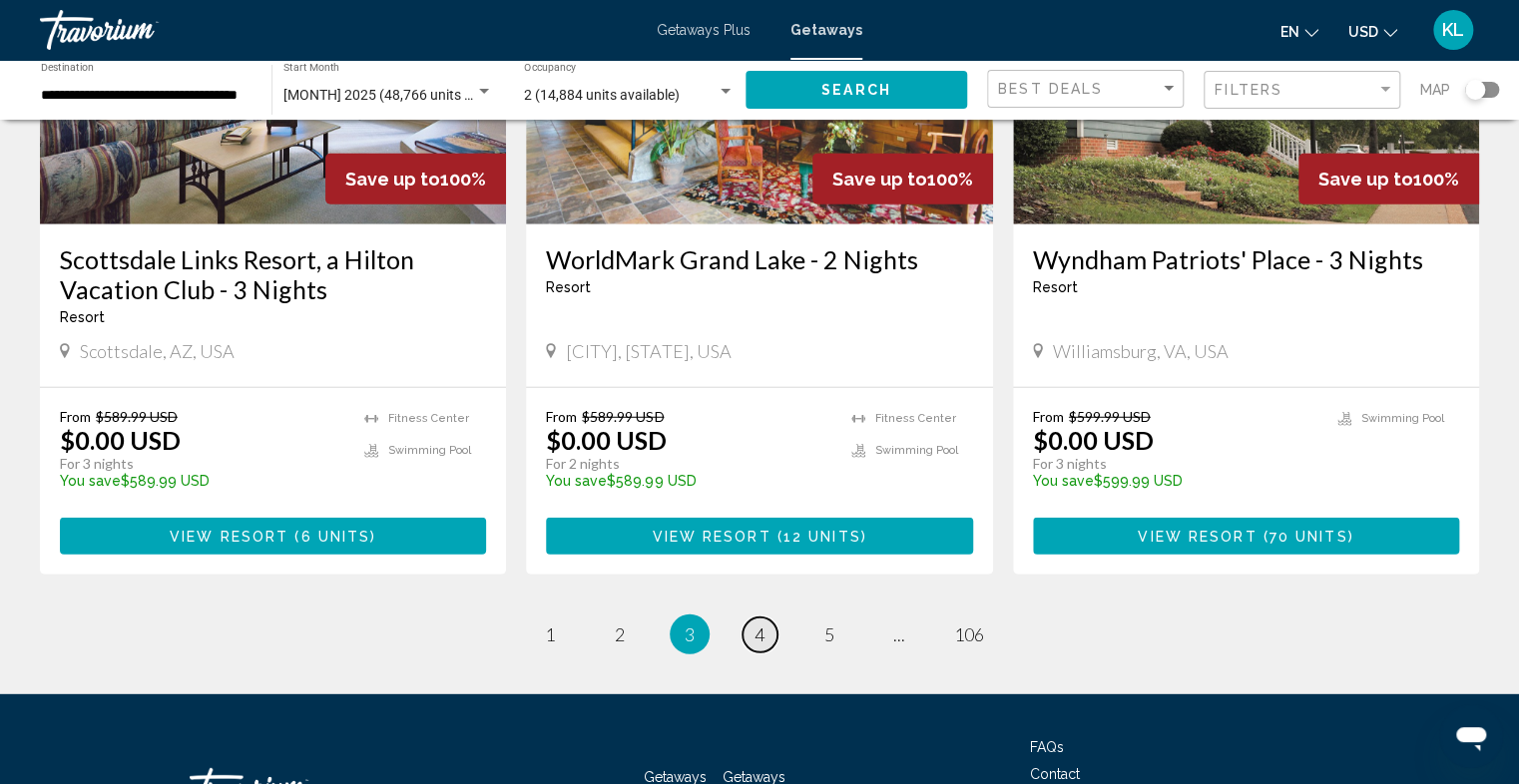 click on "4" at bounding box center [760, 634] 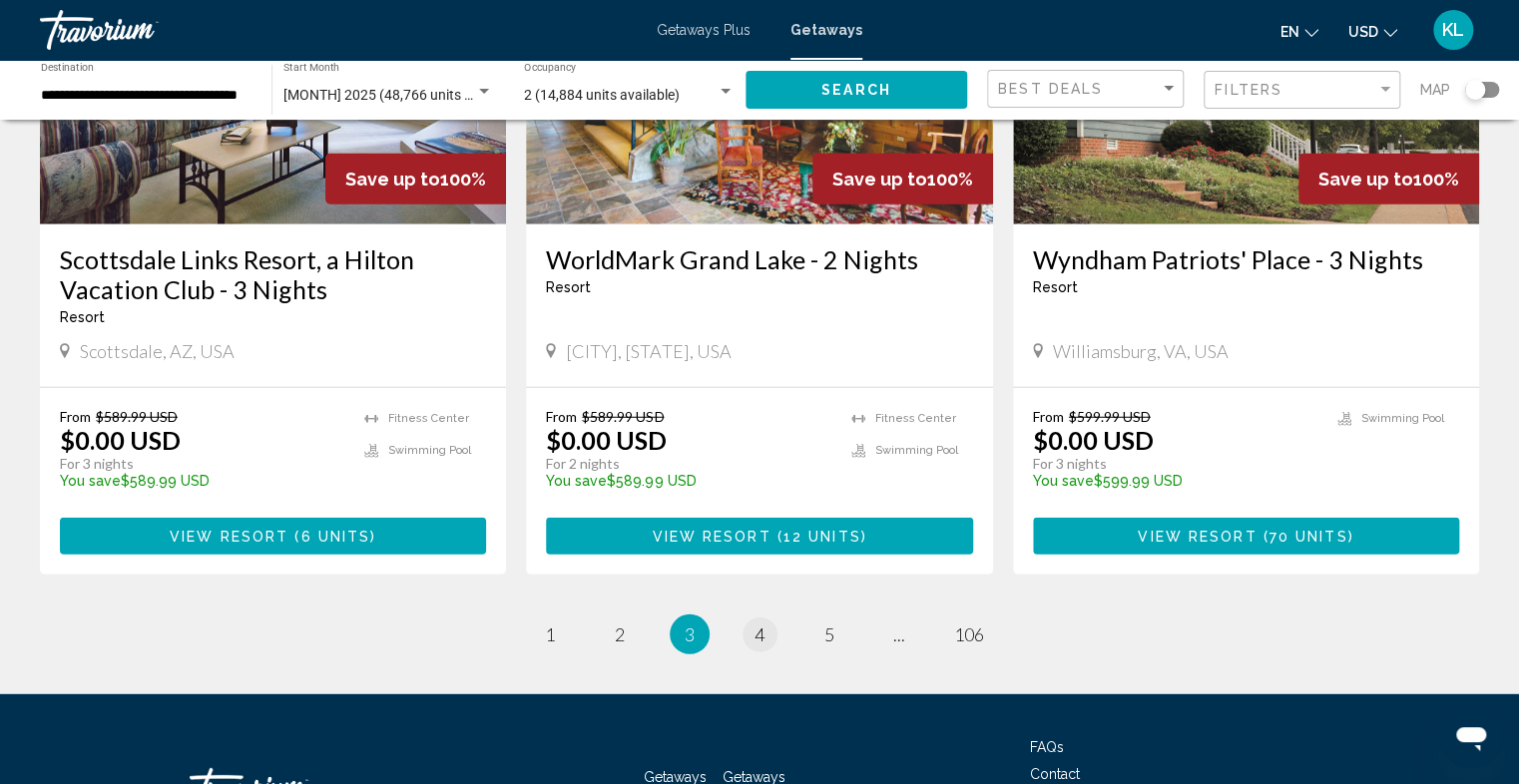 scroll, scrollTop: 0, scrollLeft: 0, axis: both 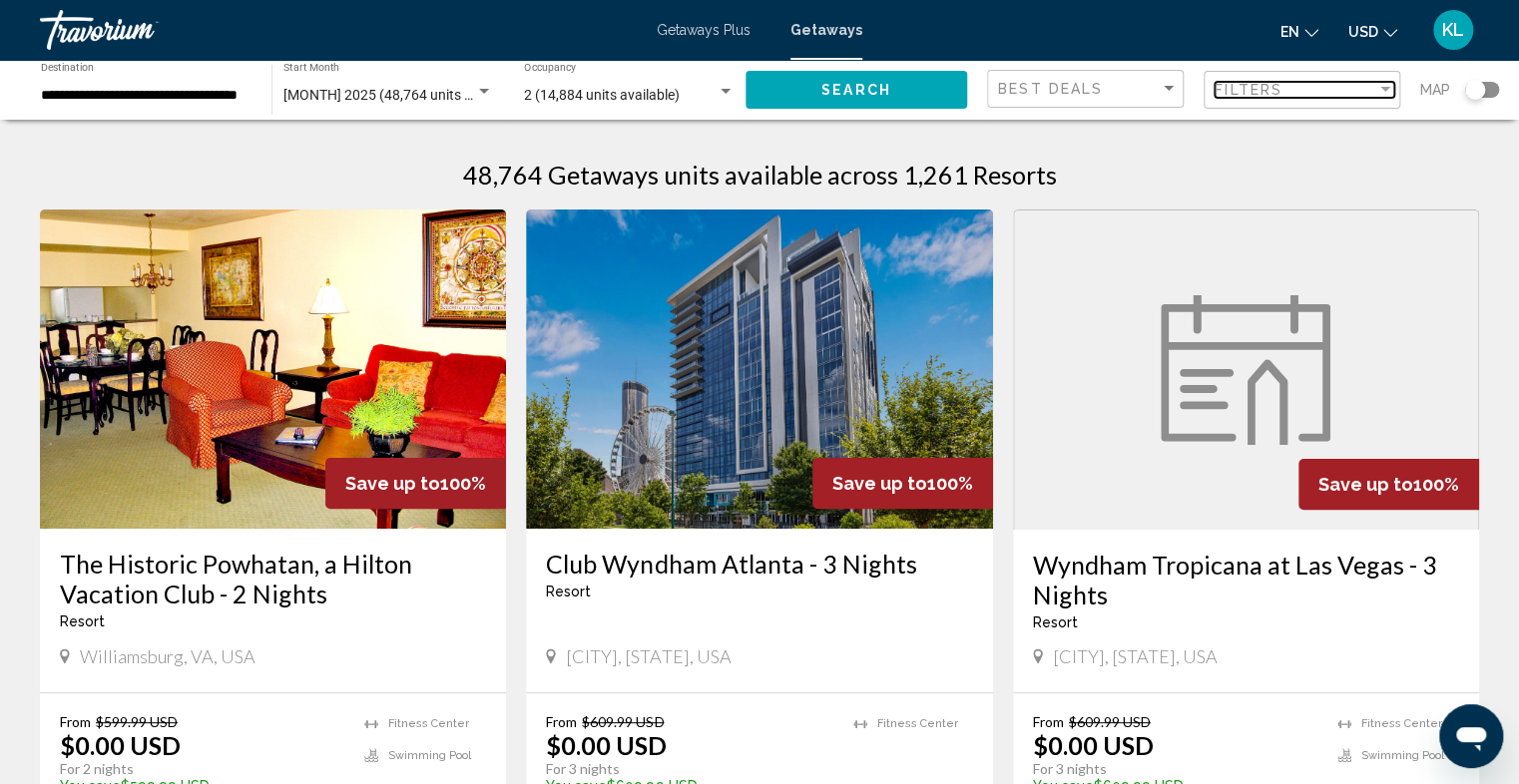 click at bounding box center (1385, 89) 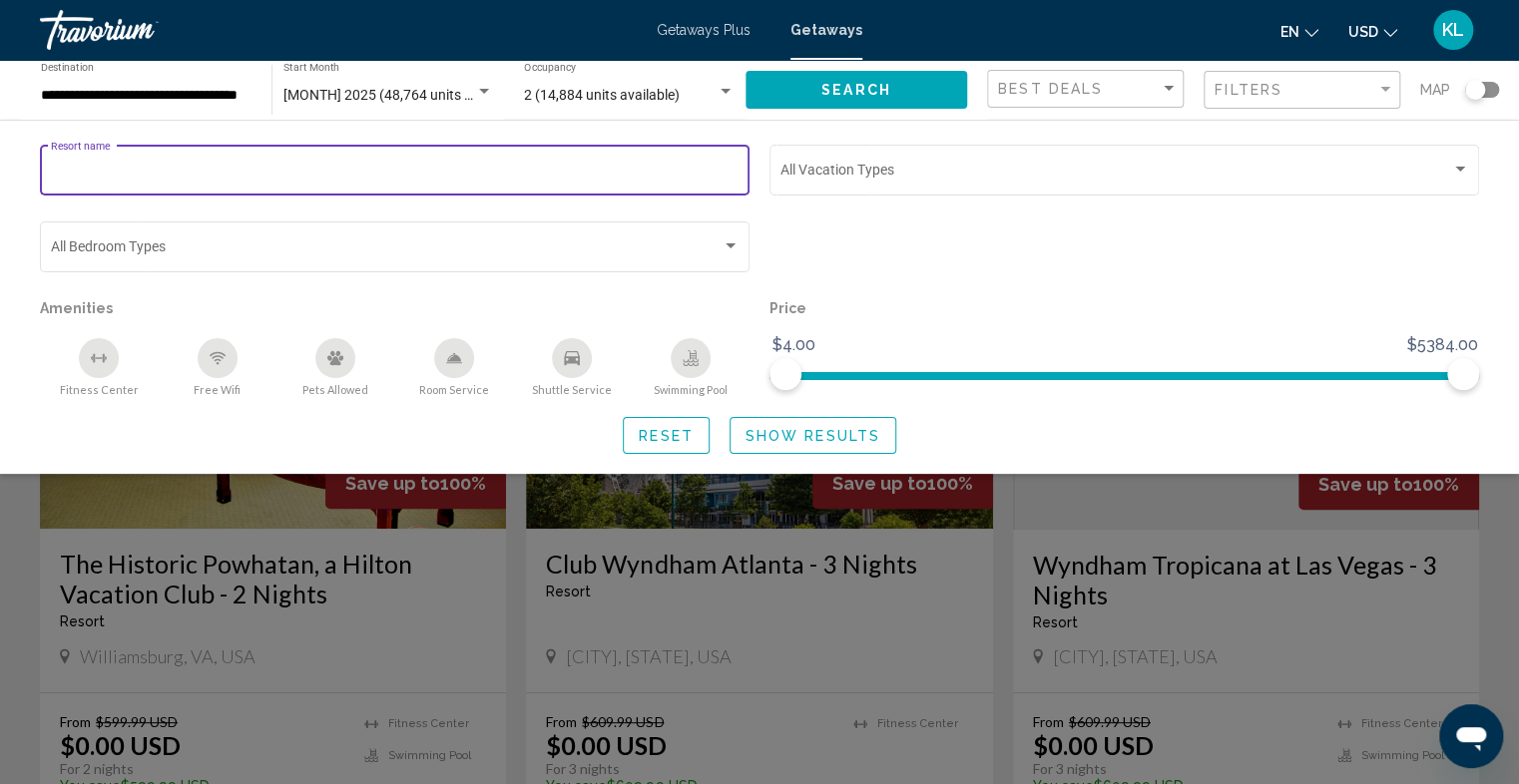 click on "Resort name" at bounding box center (395, 174) 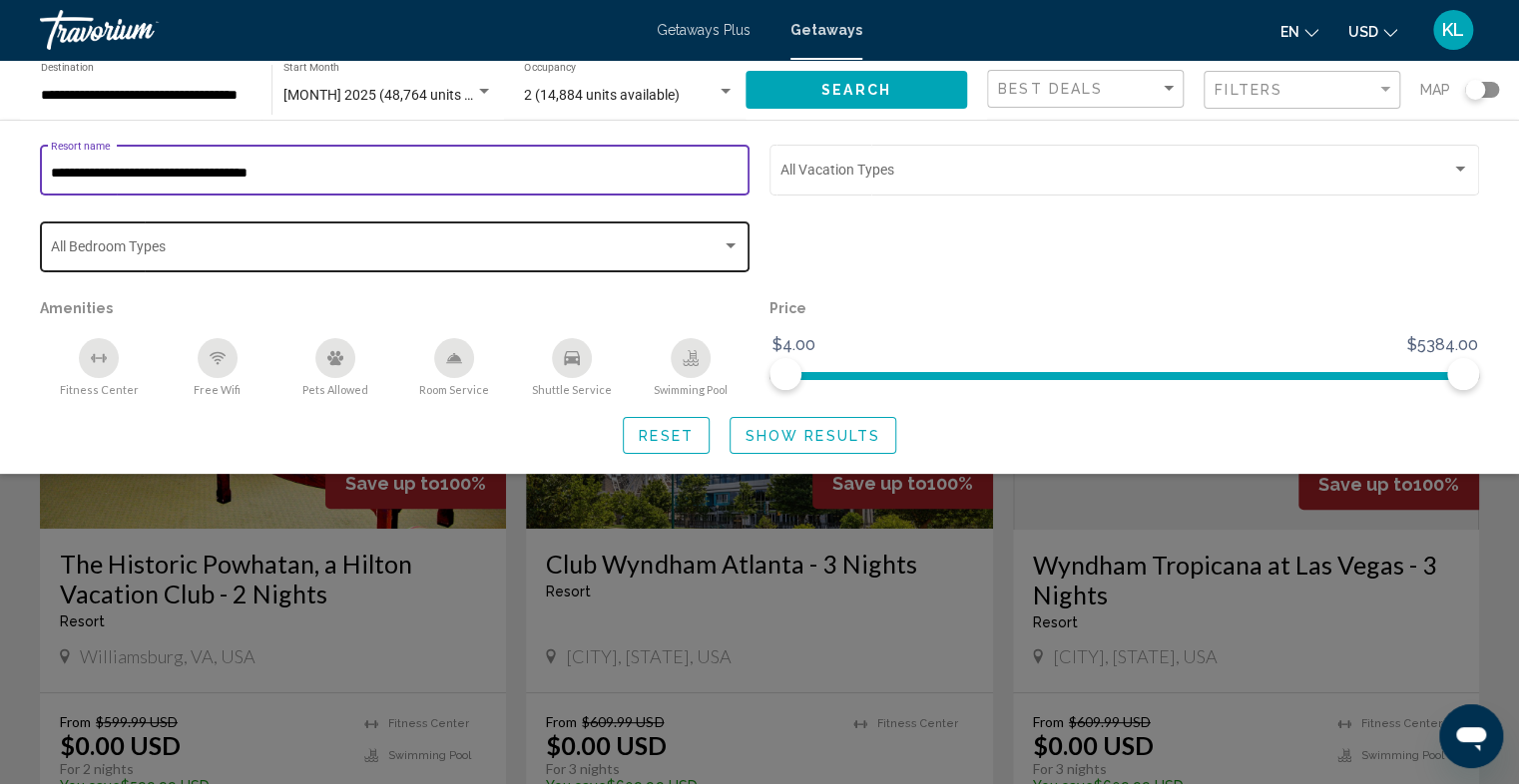type on "**********" 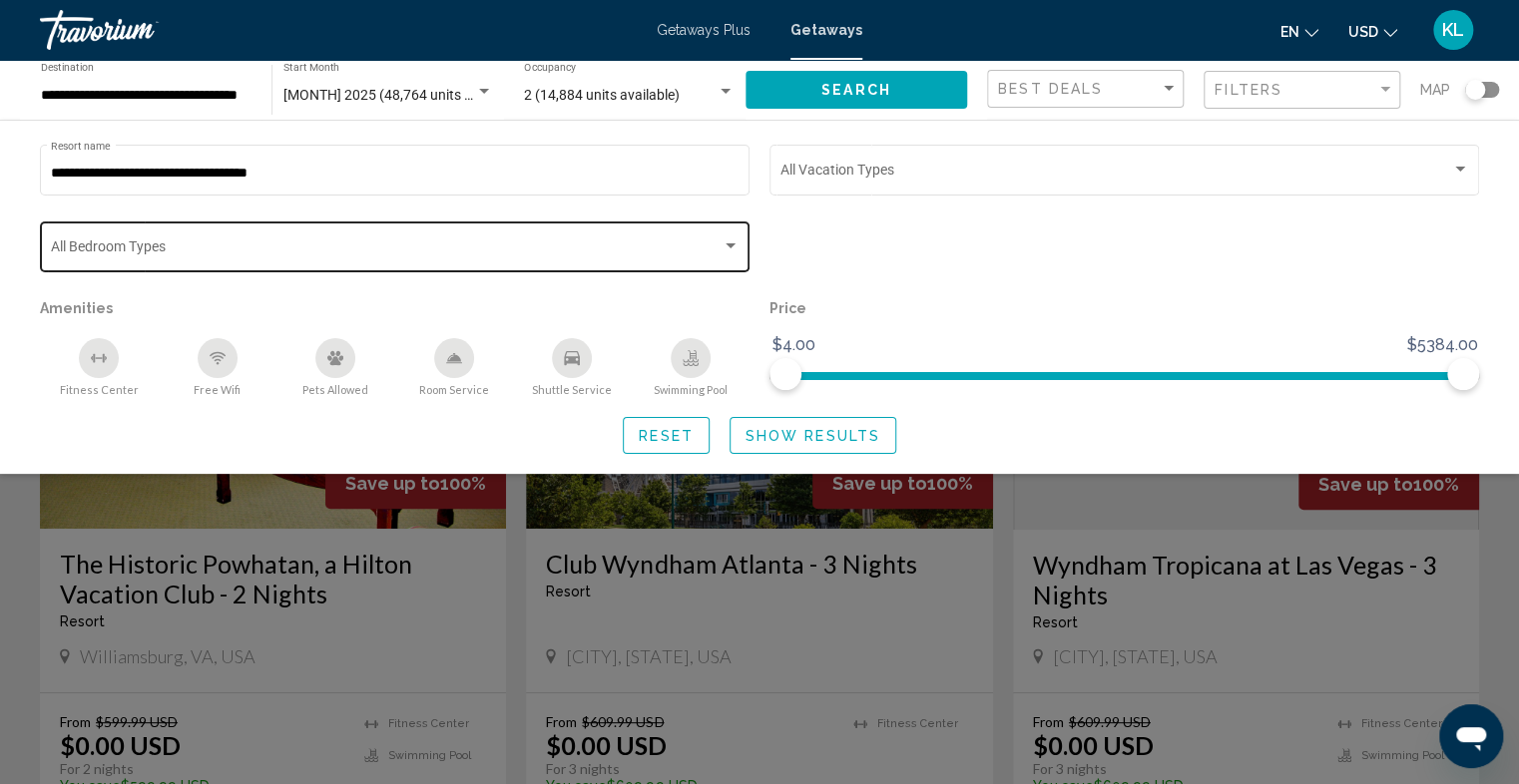 click on "Bedroom Types All Bedroom Types" 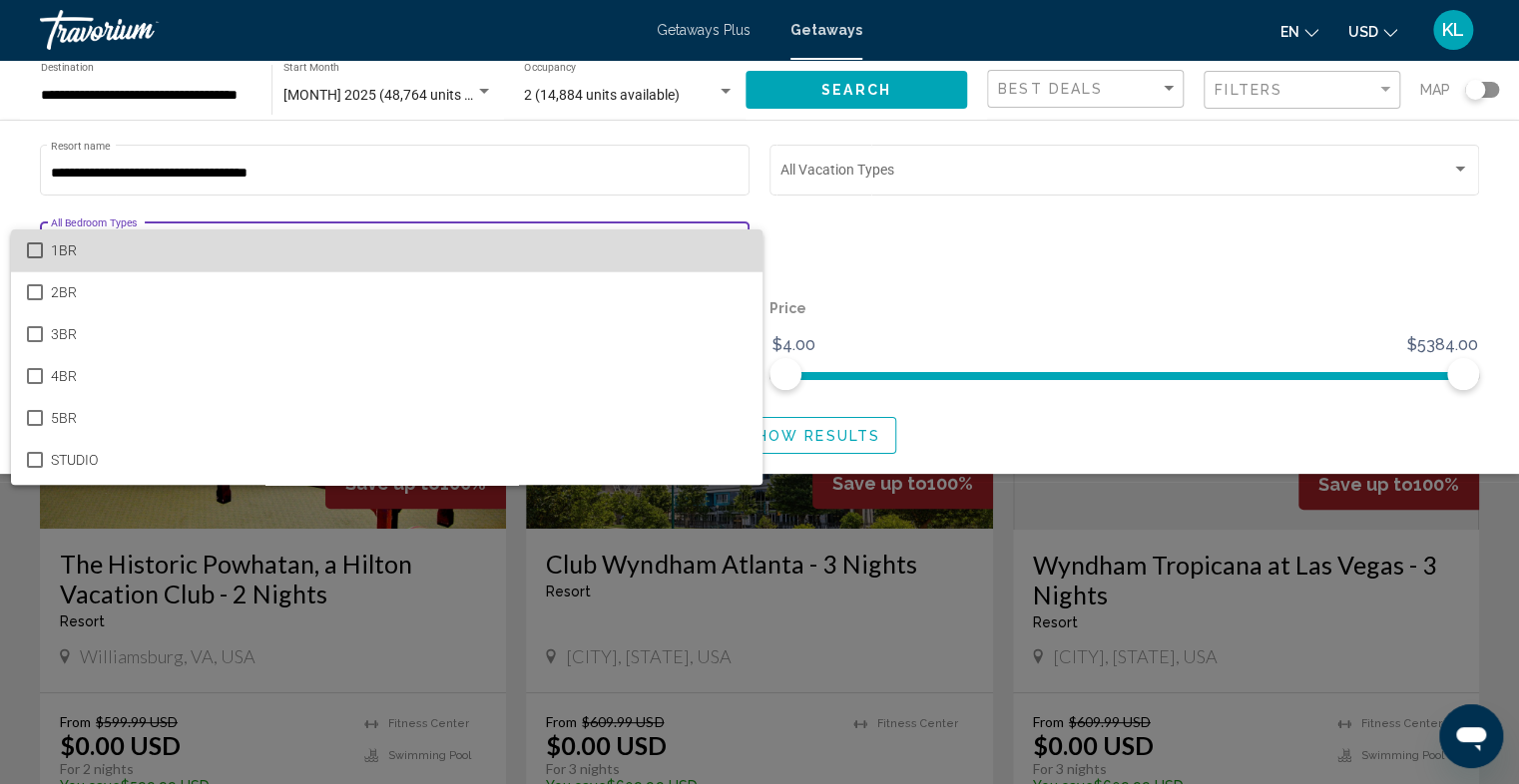 click on "1BR" at bounding box center [399, 250] 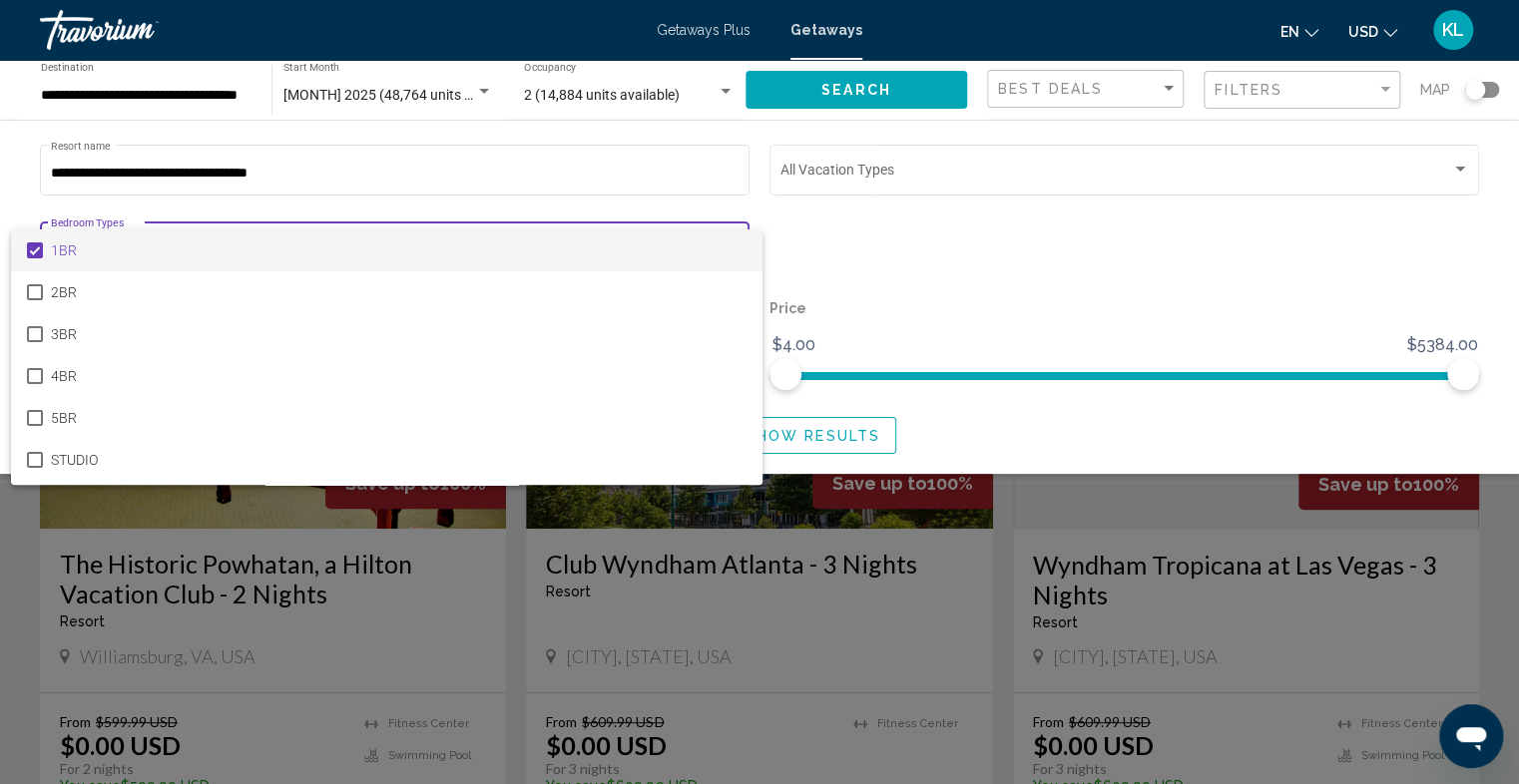 click at bounding box center [760, 392] 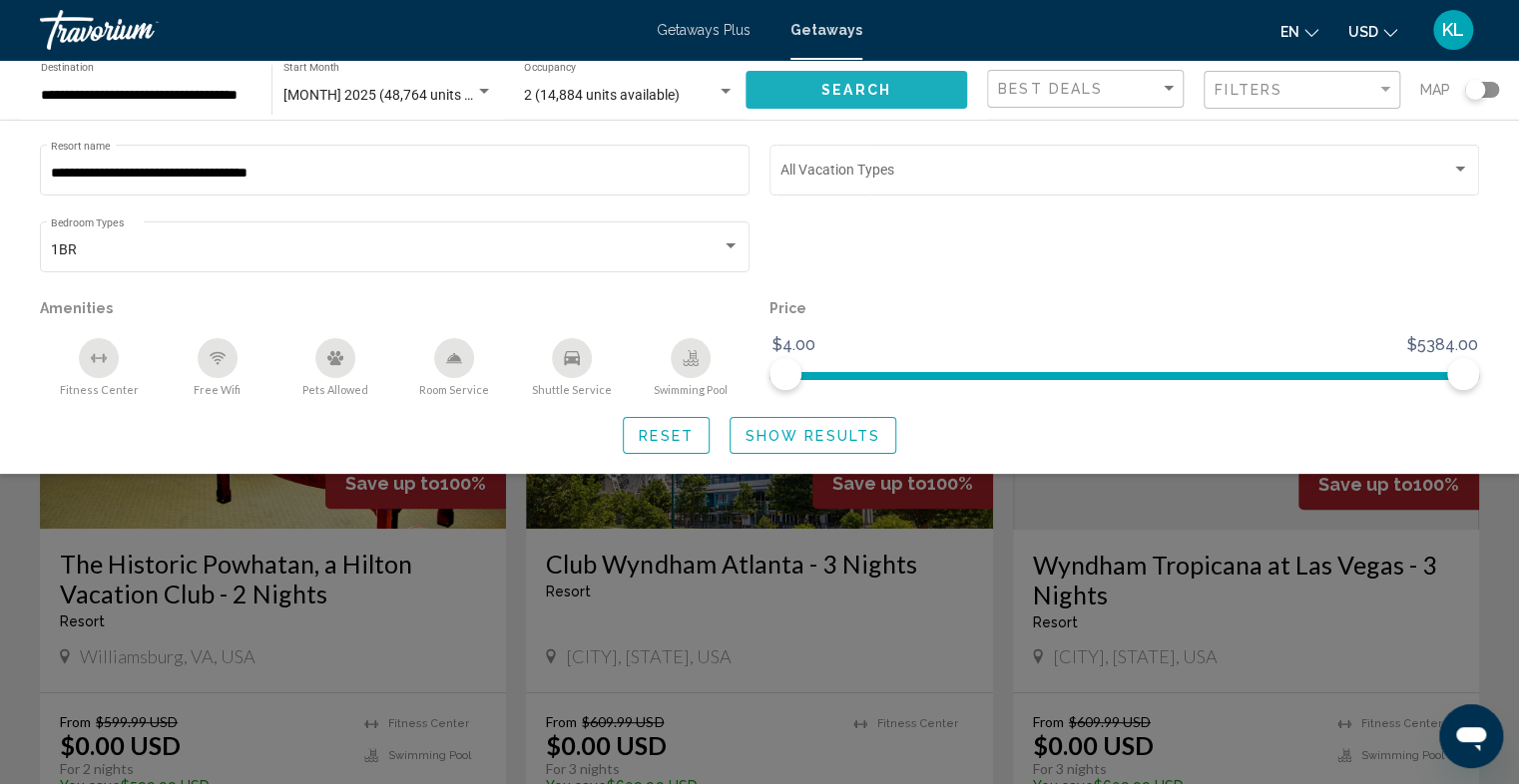 click on "Search" 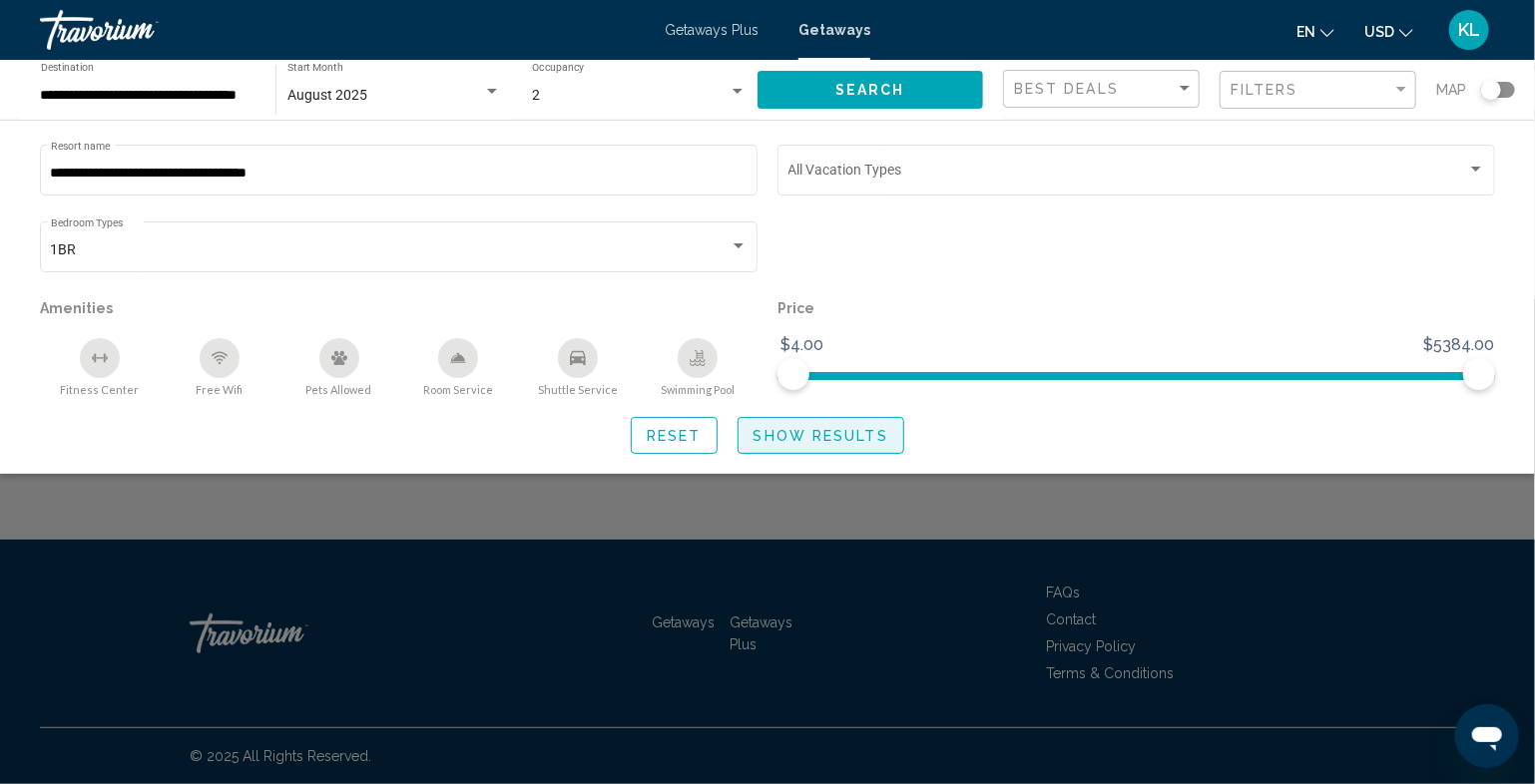 click on "Show Results" 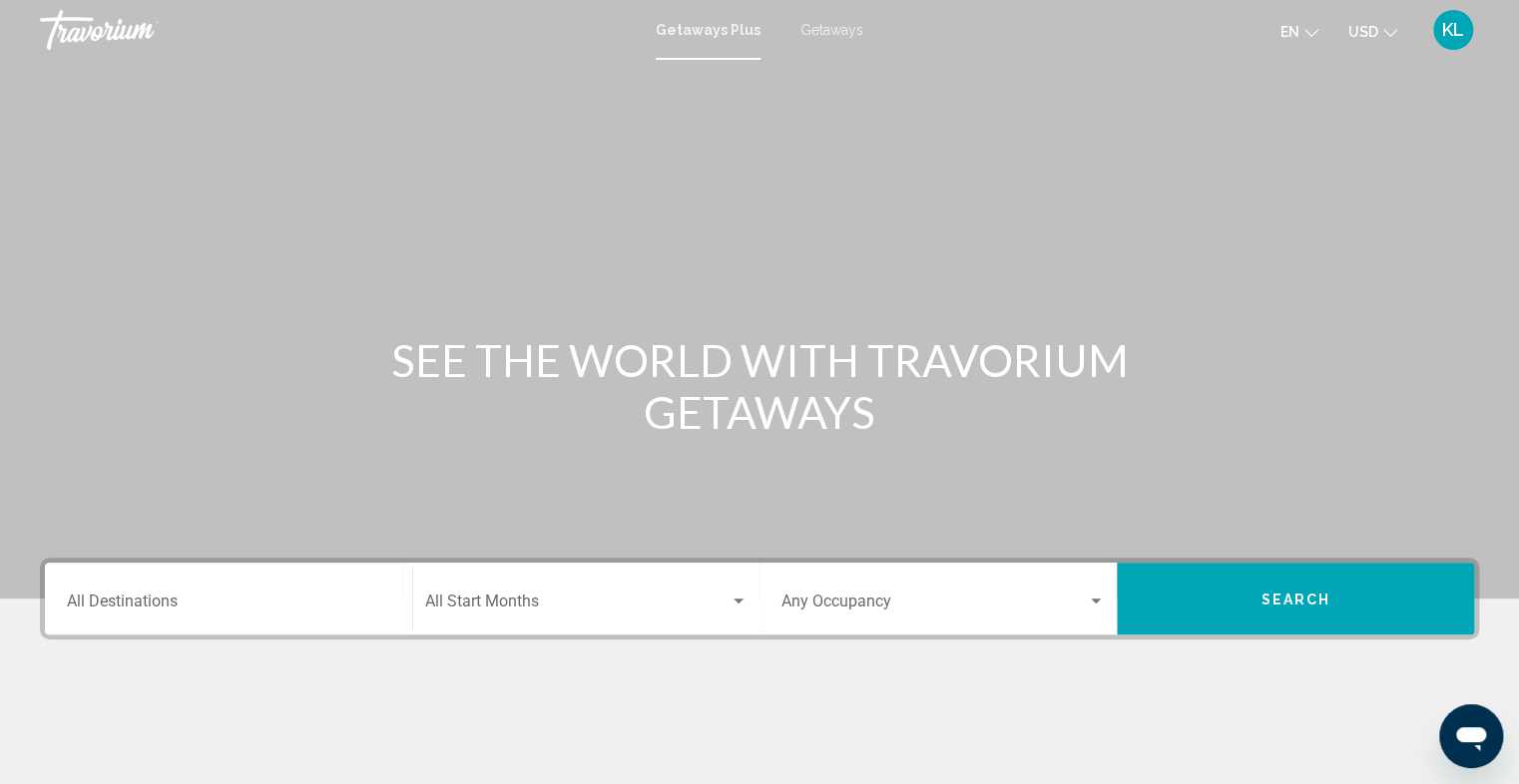 click on "KL" at bounding box center [1453, 30] 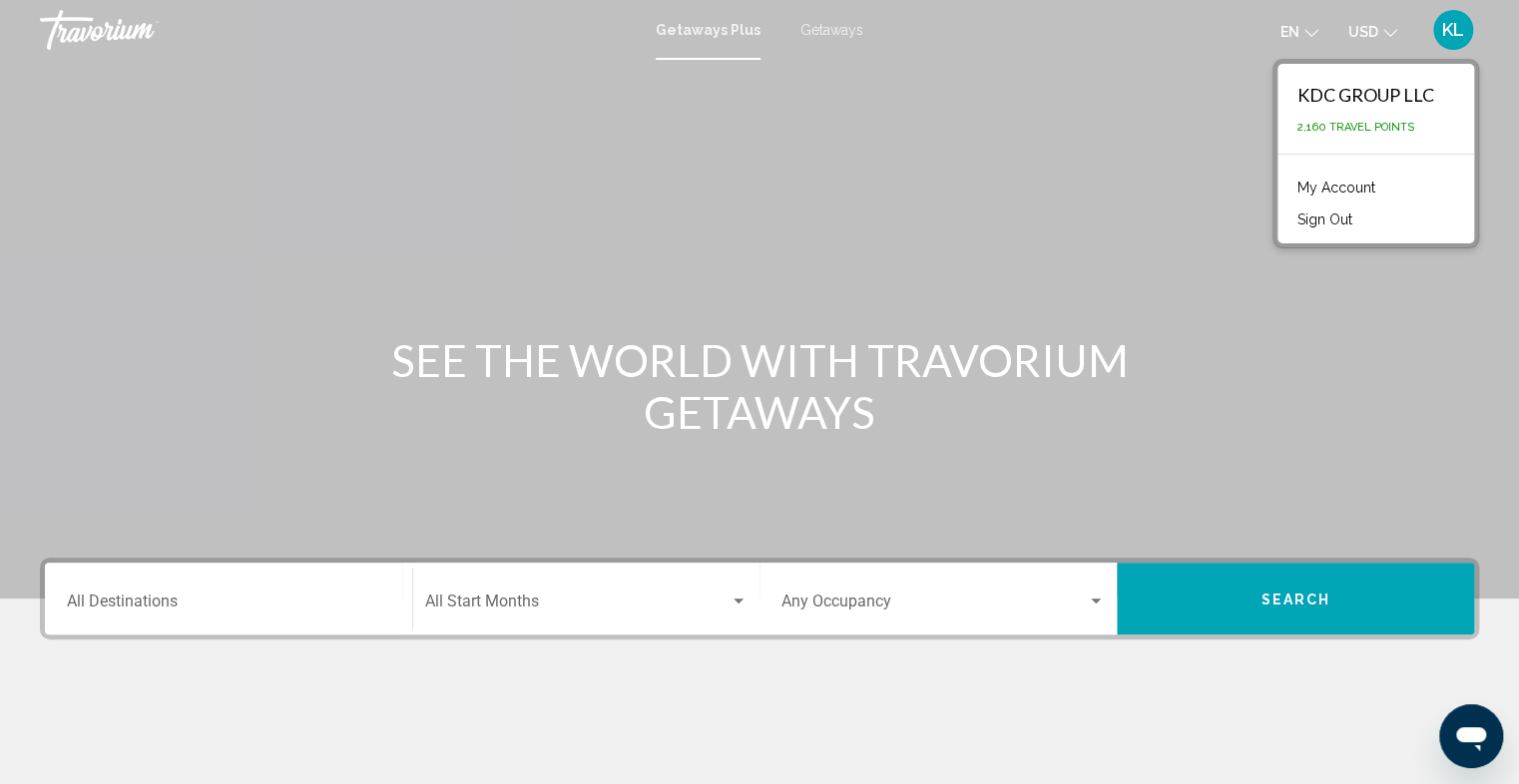 click at bounding box center [760, 299] 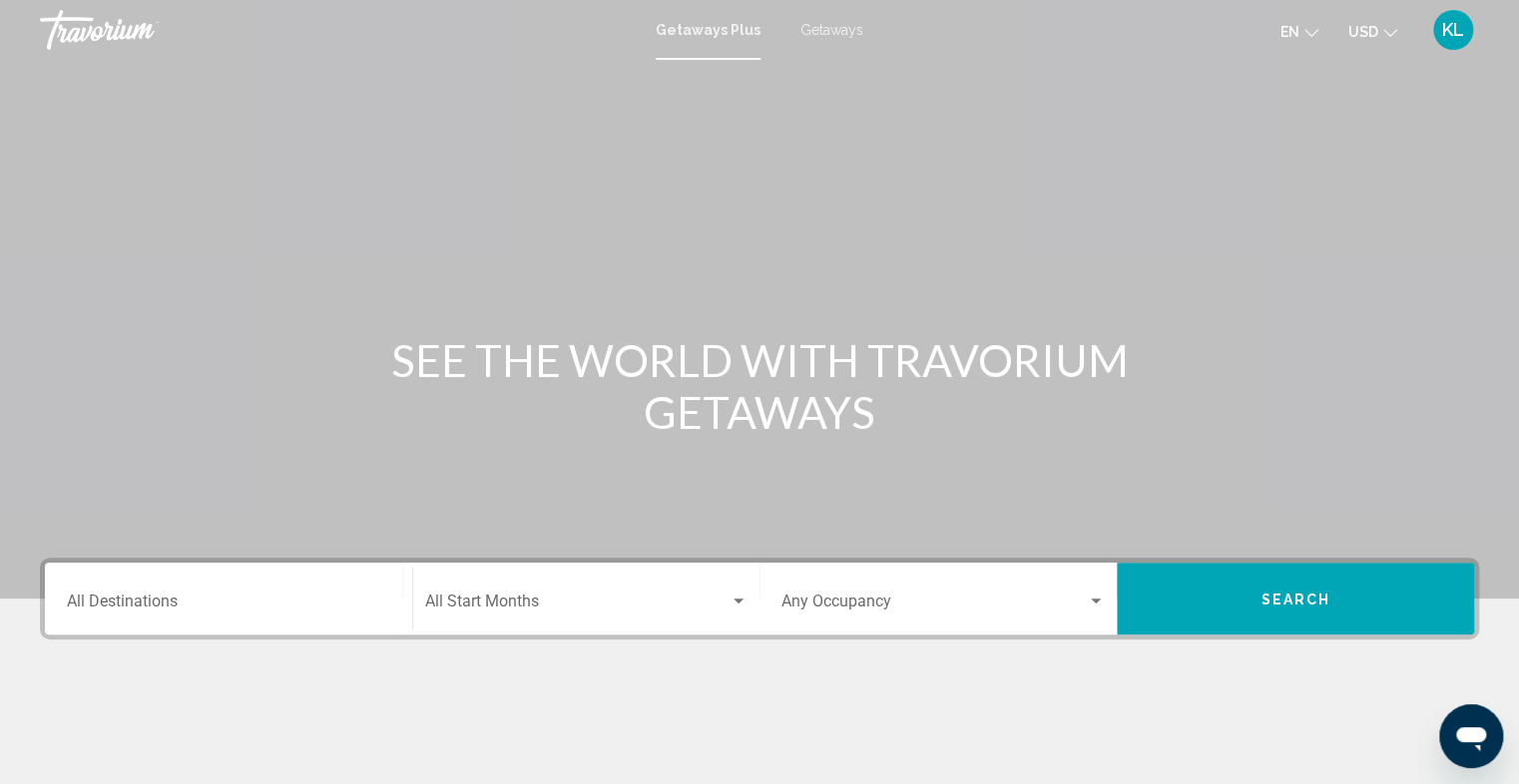 drag, startPoint x: 208, startPoint y: 116, endPoint x: 45, endPoint y: 84, distance: 166.1114 